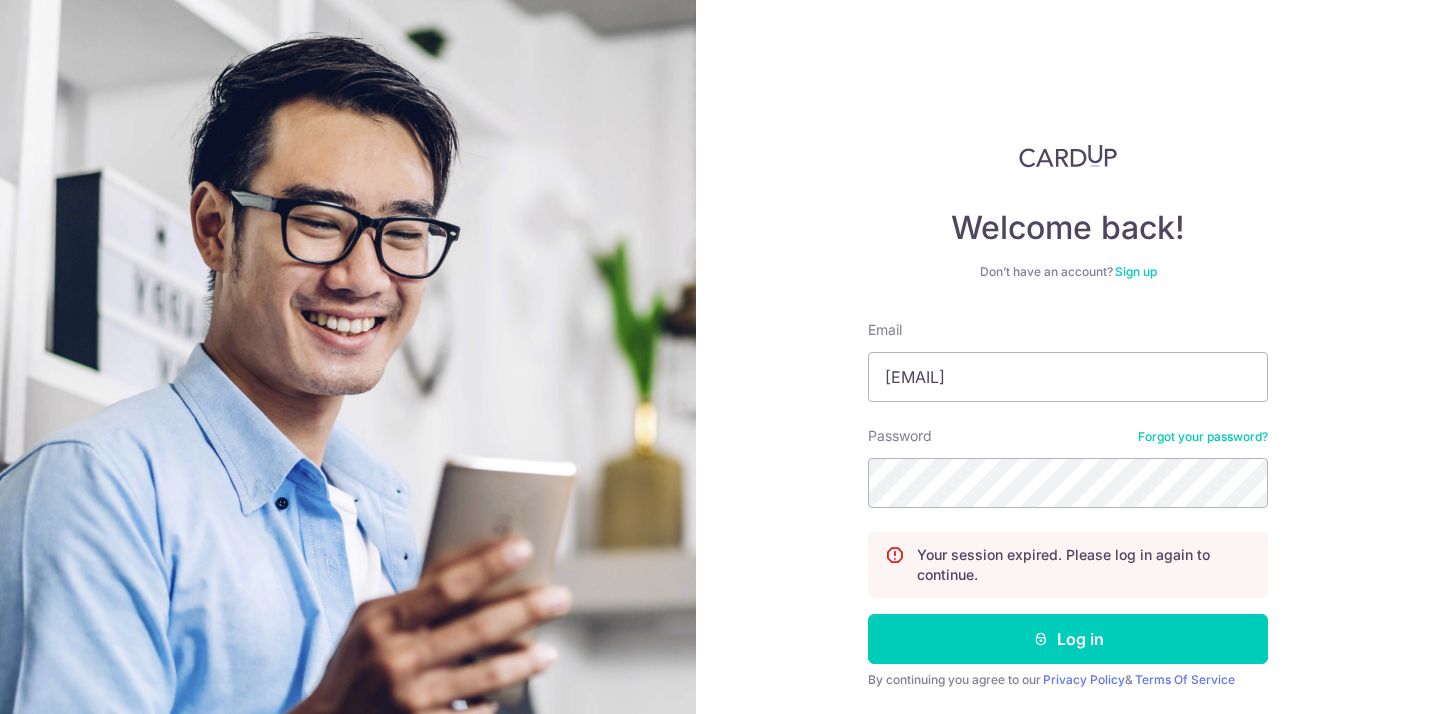 scroll, scrollTop: 0, scrollLeft: 0, axis: both 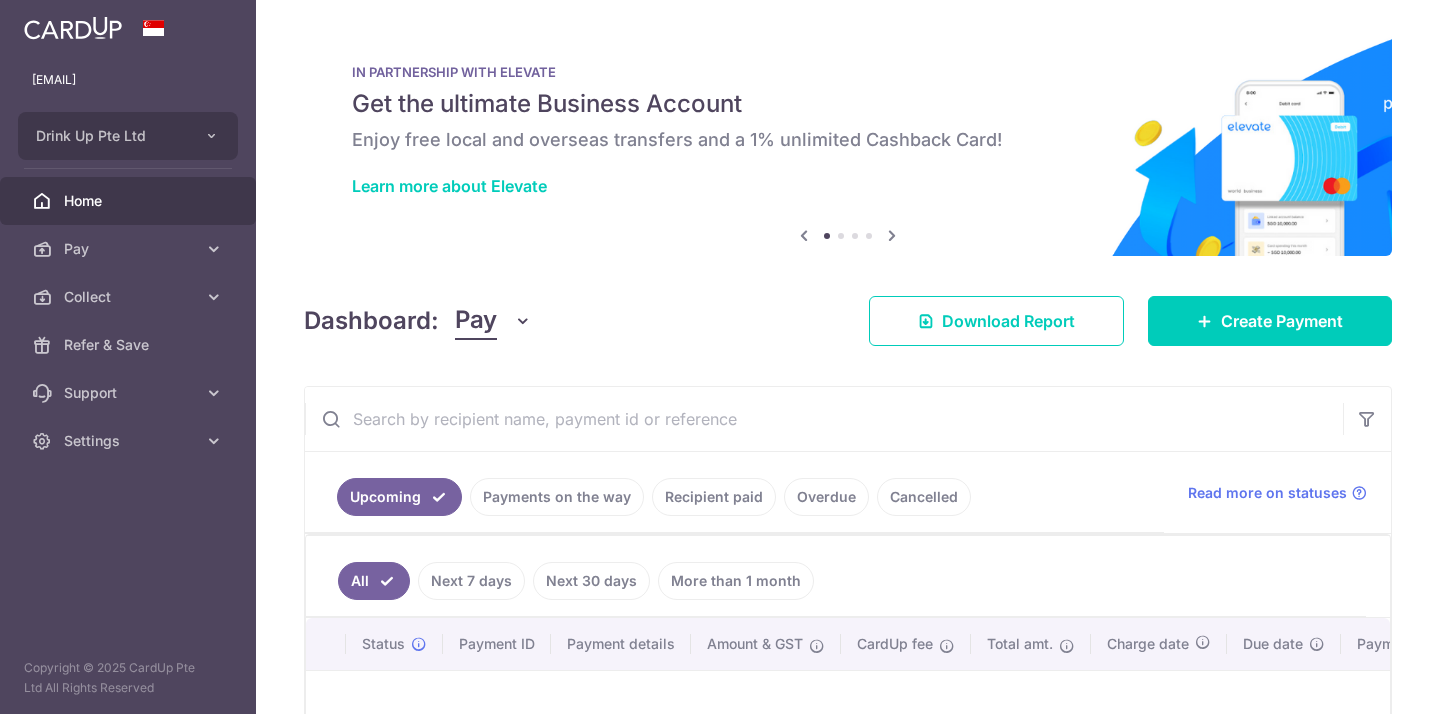click on "Payments on the way" at bounding box center [557, 497] 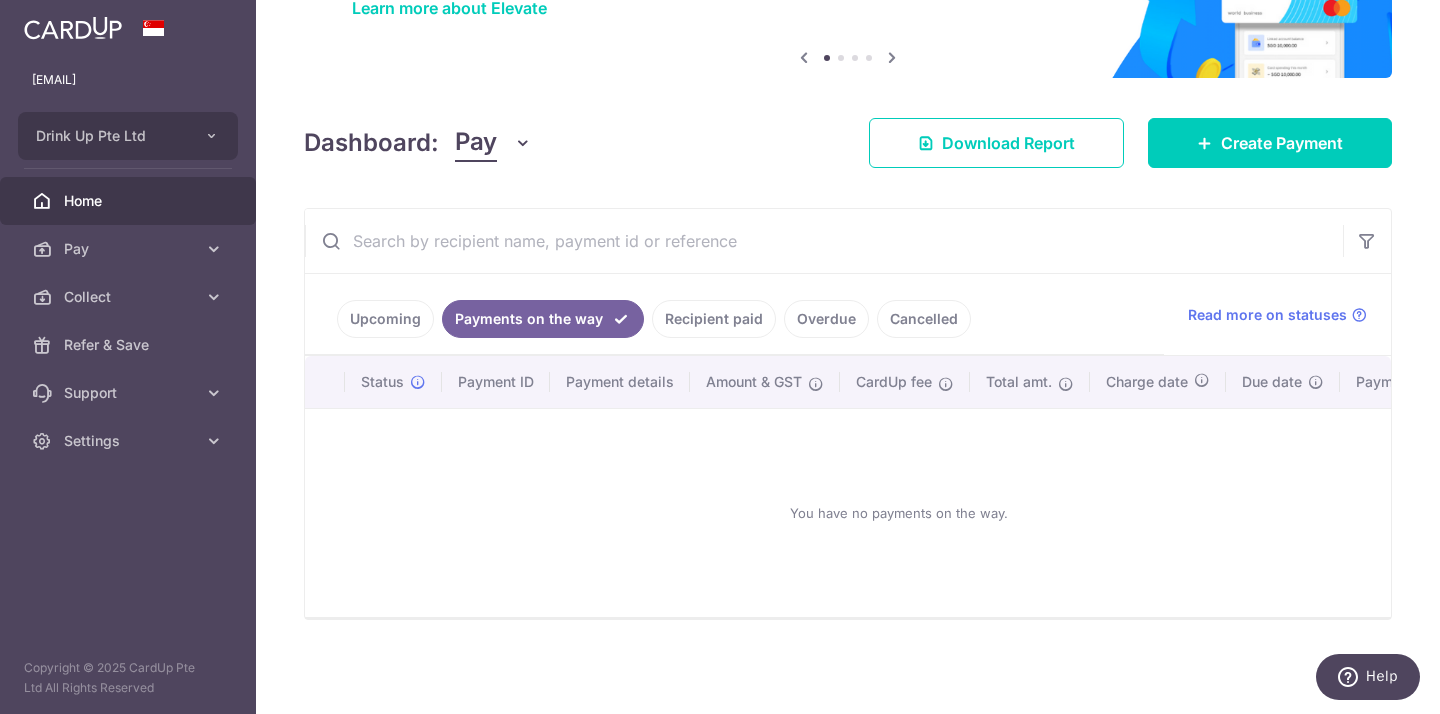 click on "Recipient paid" at bounding box center (714, 319) 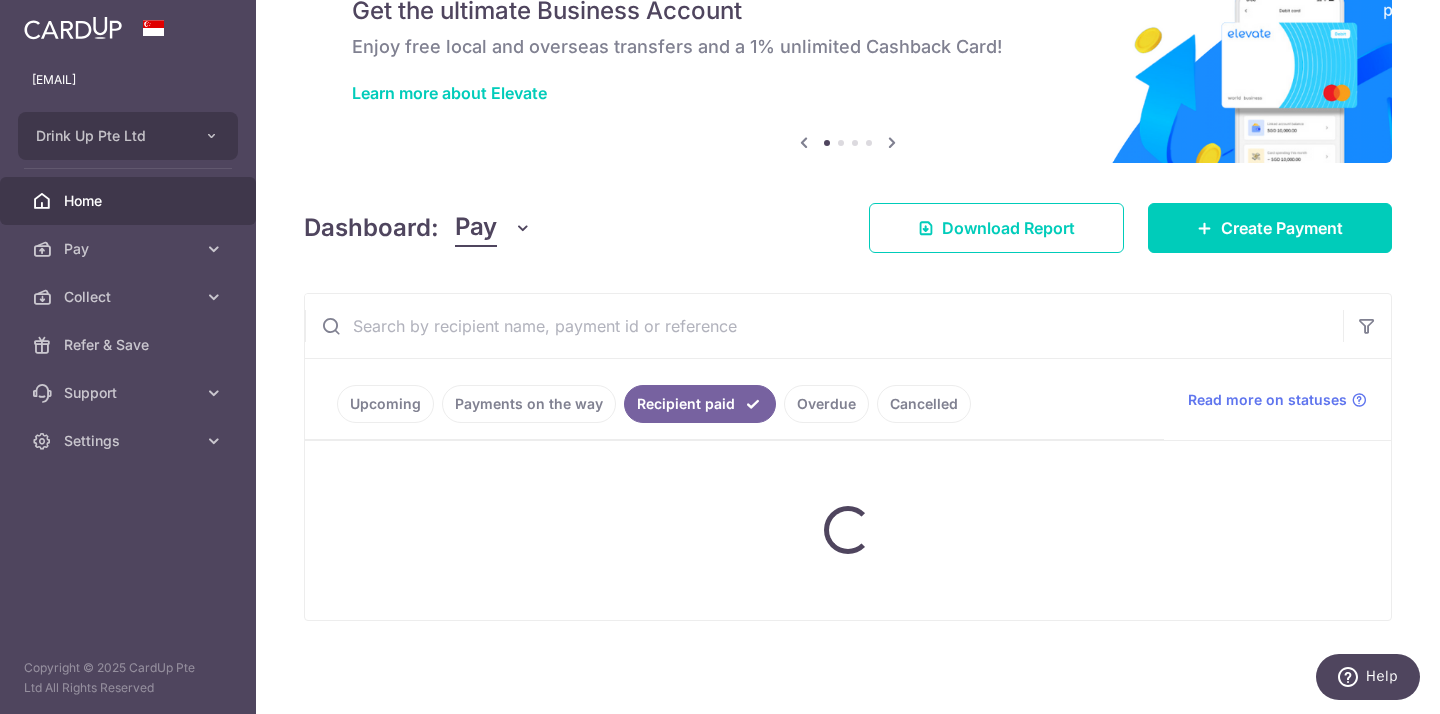 scroll, scrollTop: 178, scrollLeft: 0, axis: vertical 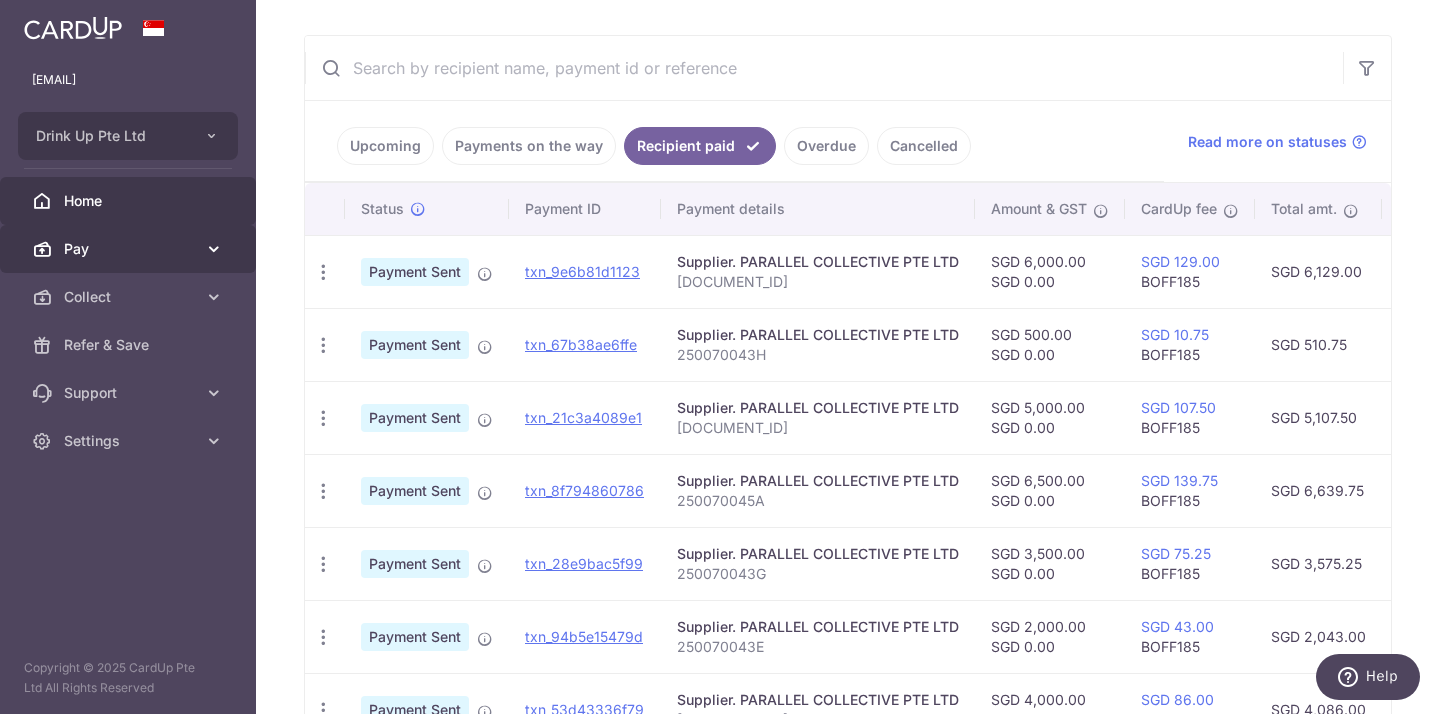 click on "Pay" at bounding box center [128, 249] 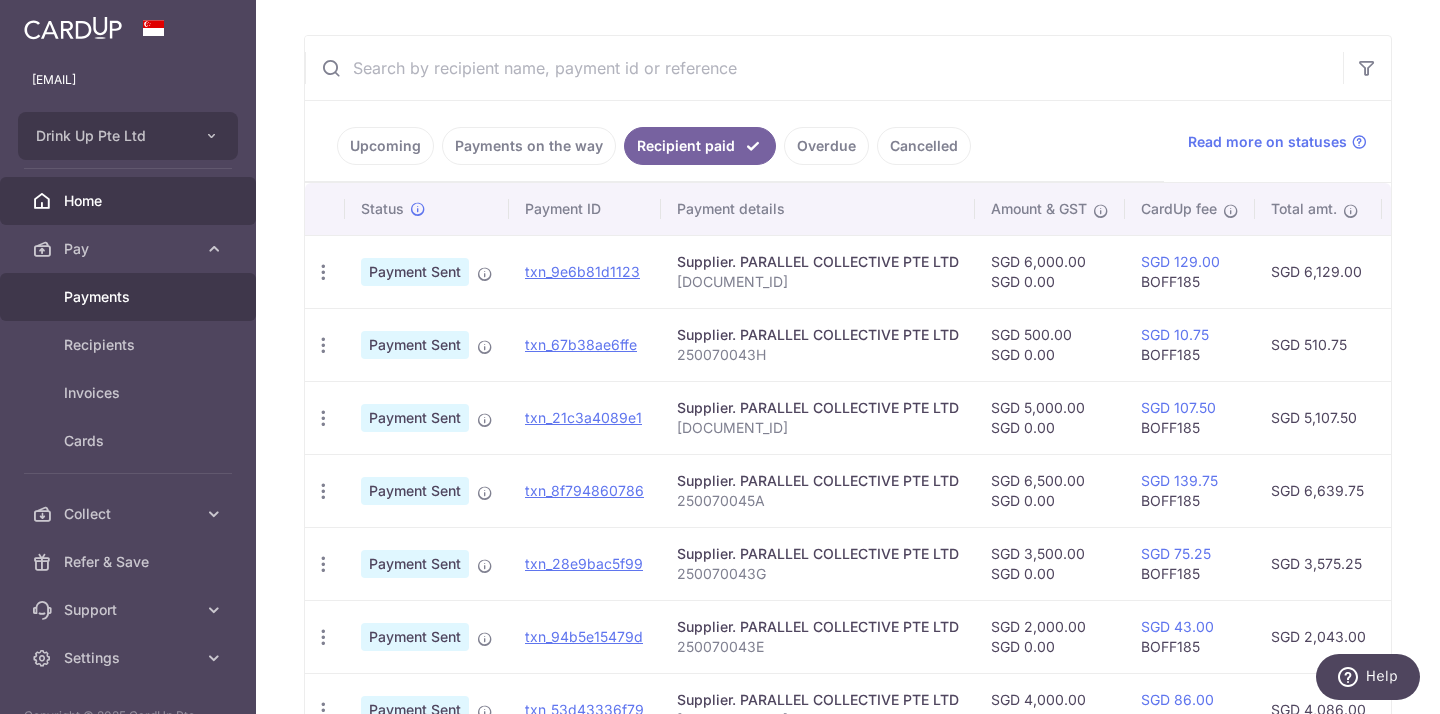 click on "Payments" at bounding box center (128, 297) 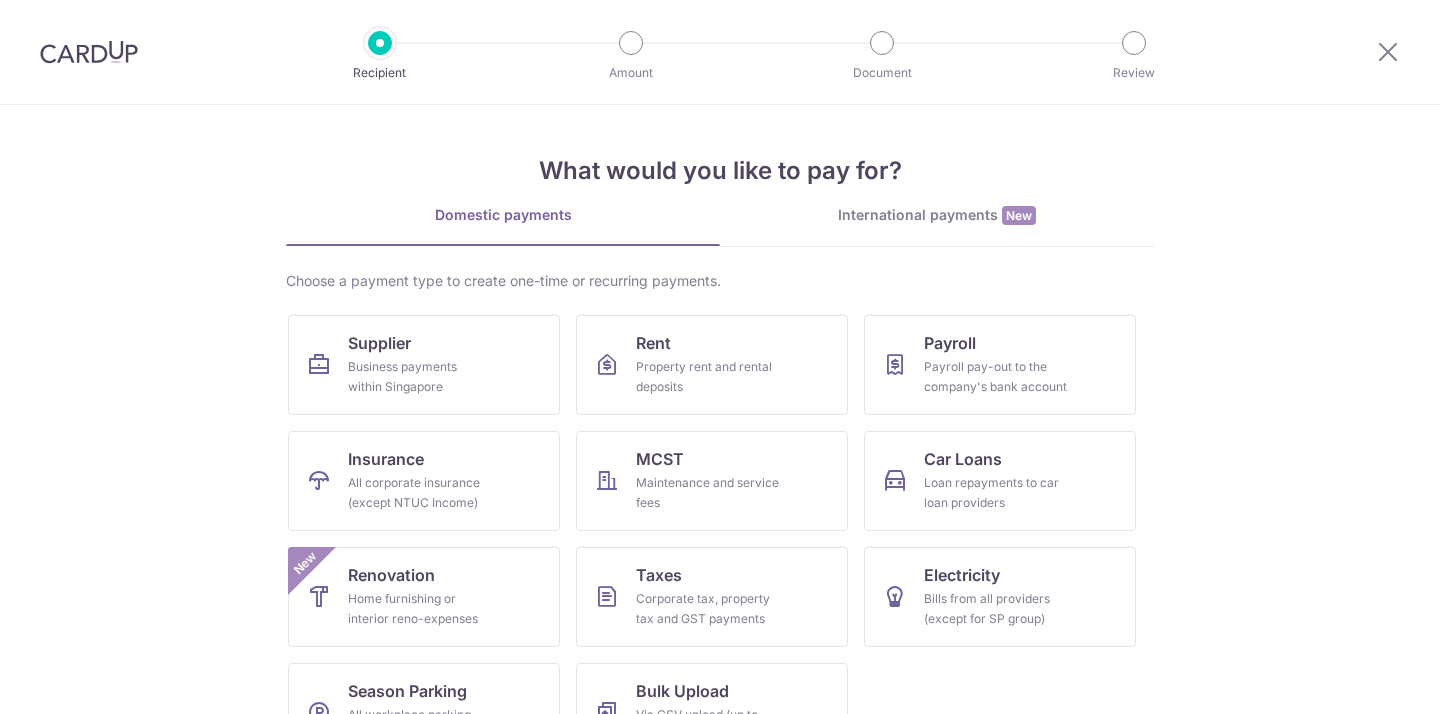 scroll, scrollTop: 0, scrollLeft: 0, axis: both 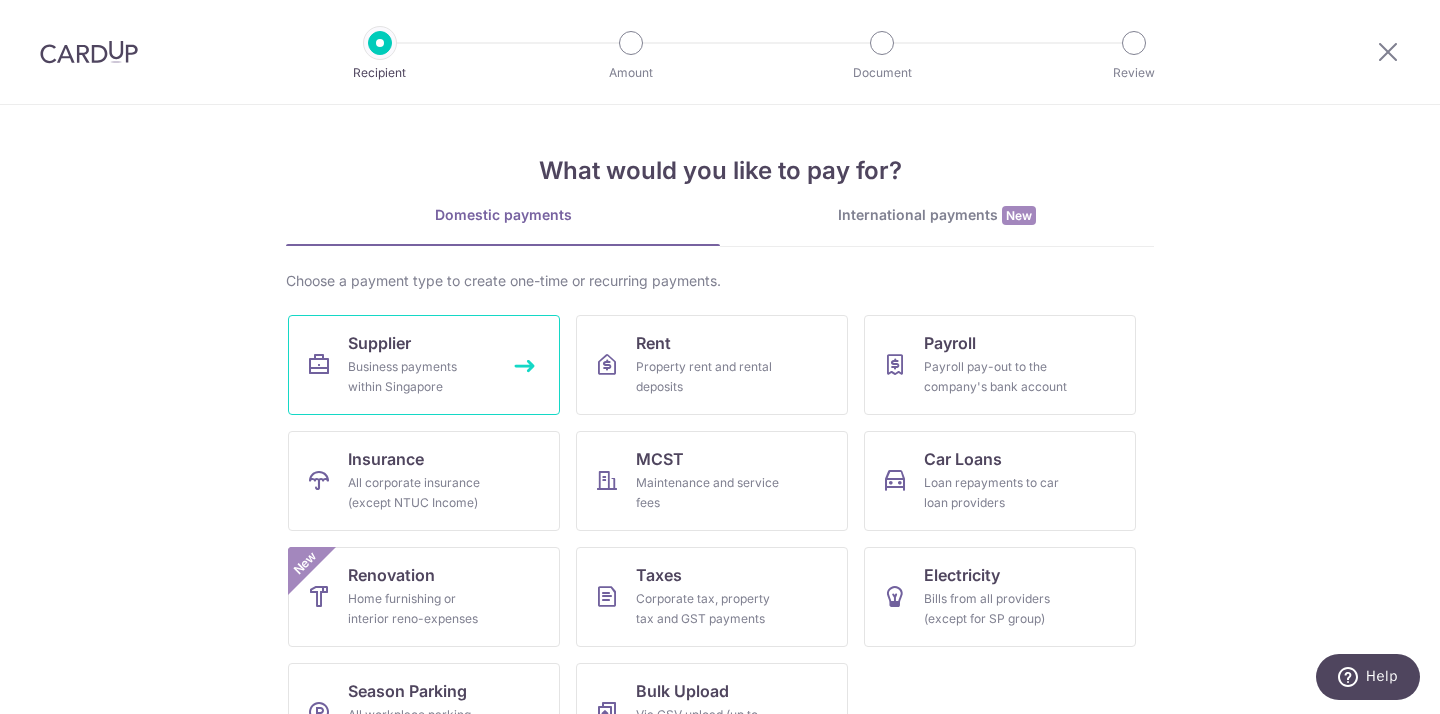 click on "Business payments within Singapore" at bounding box center (420, 377) 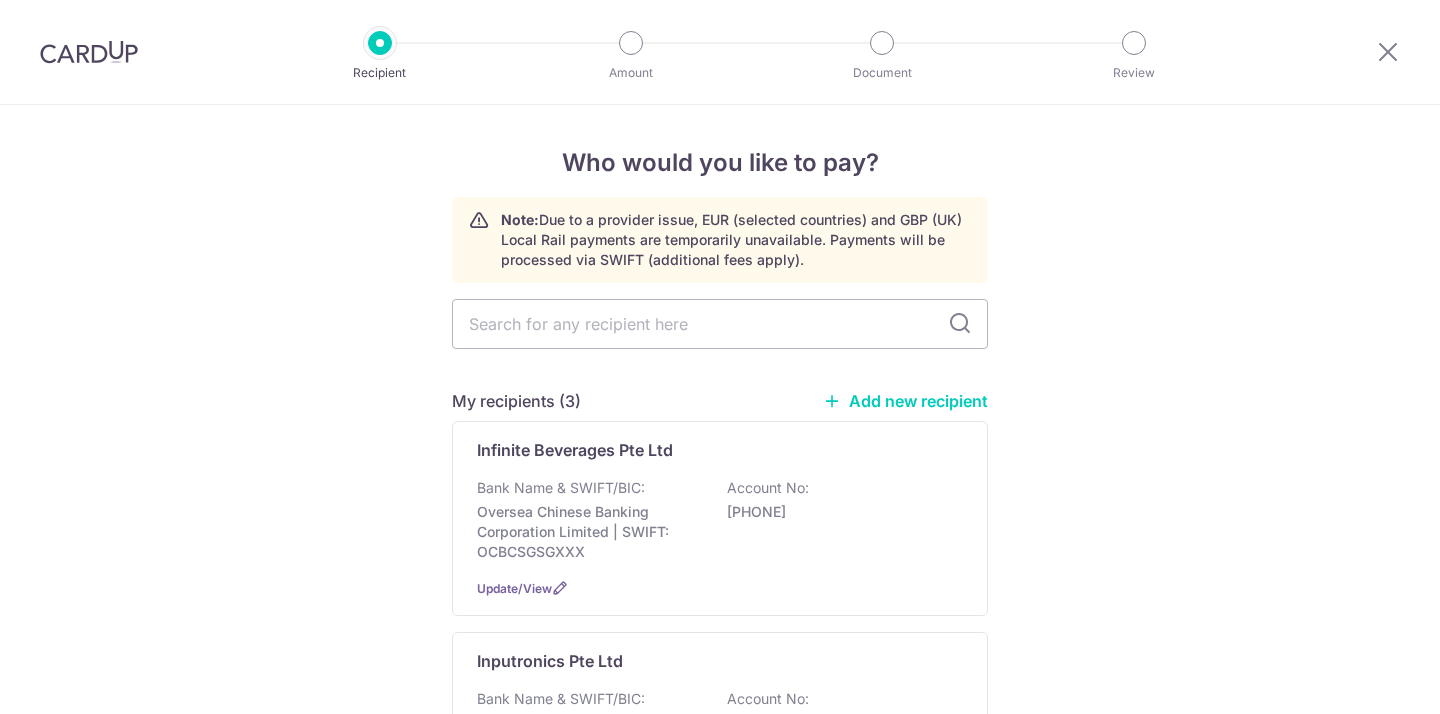 scroll, scrollTop: 0, scrollLeft: 0, axis: both 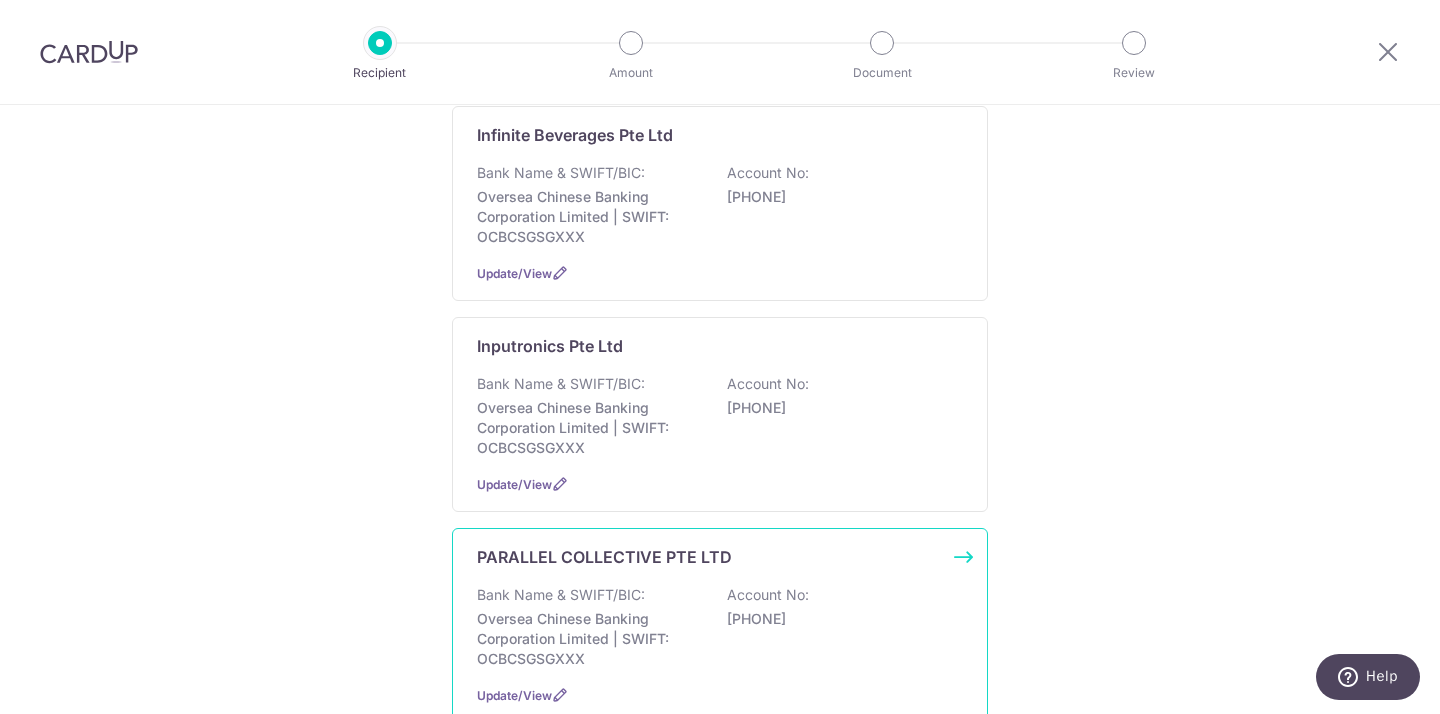click on "PARALLEL COLLECTIVE PTE LTD" at bounding box center (604, 557) 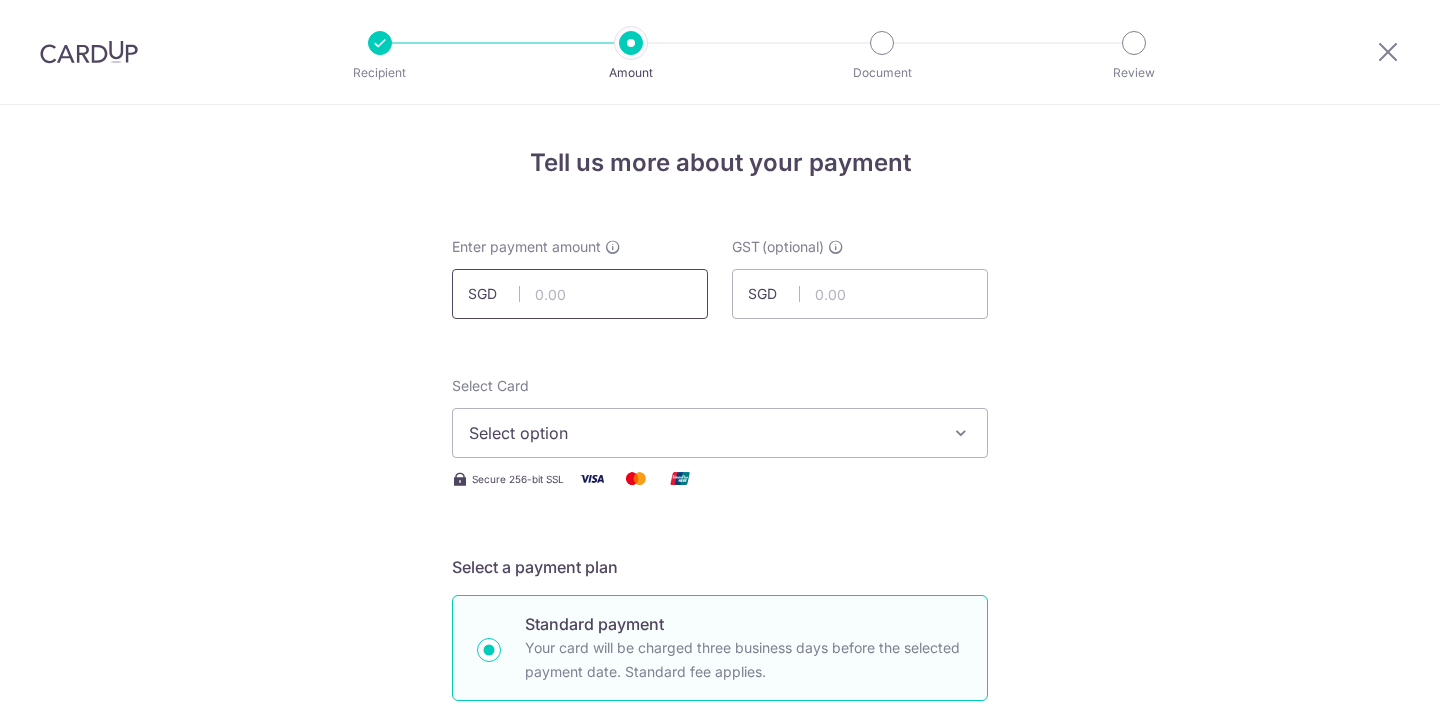 scroll, scrollTop: 0, scrollLeft: 0, axis: both 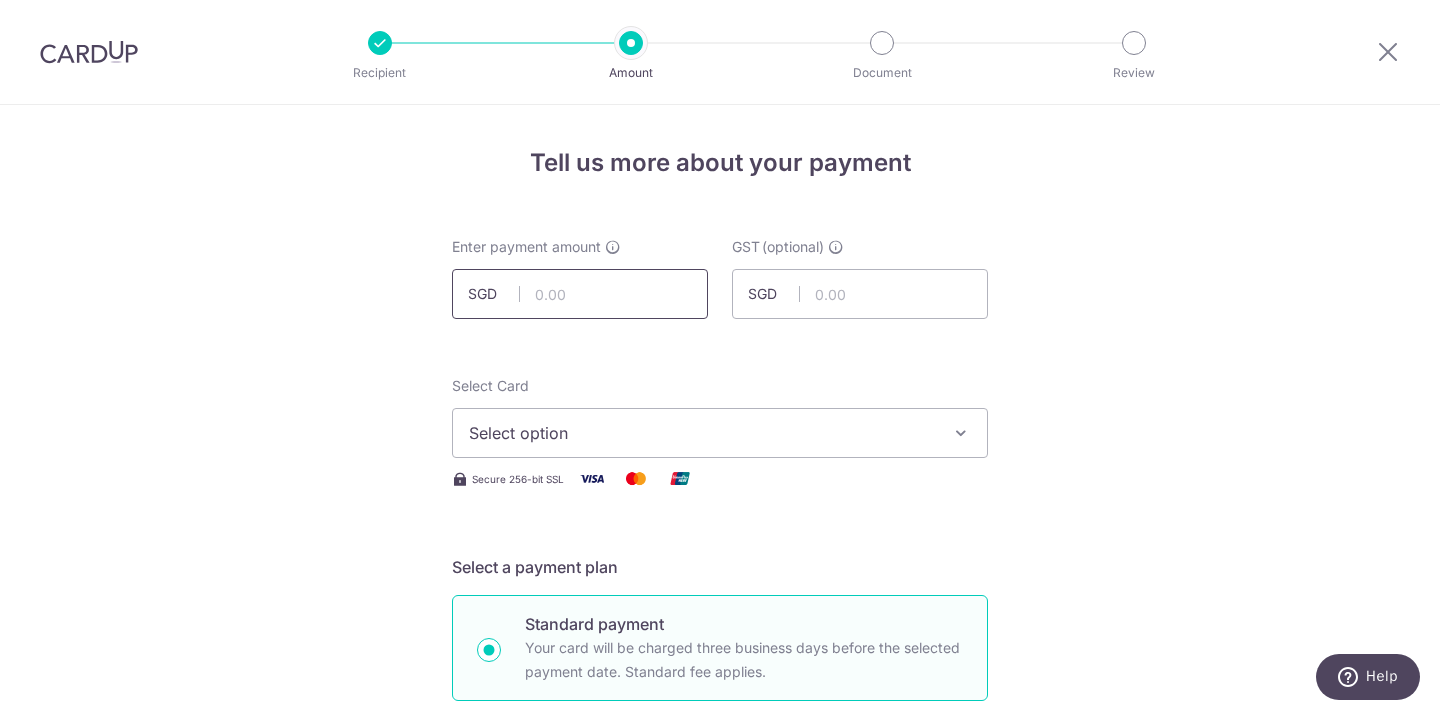 click at bounding box center (580, 294) 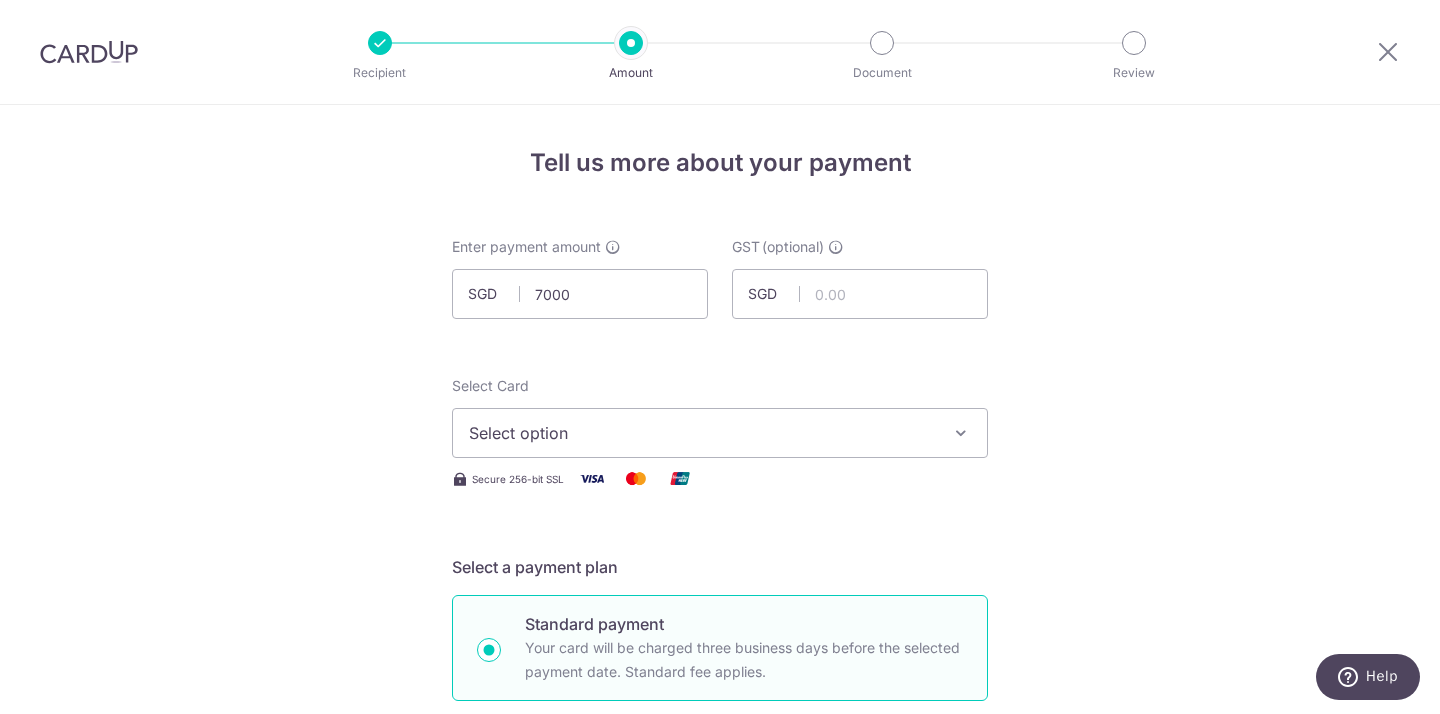 type on "7,000.00" 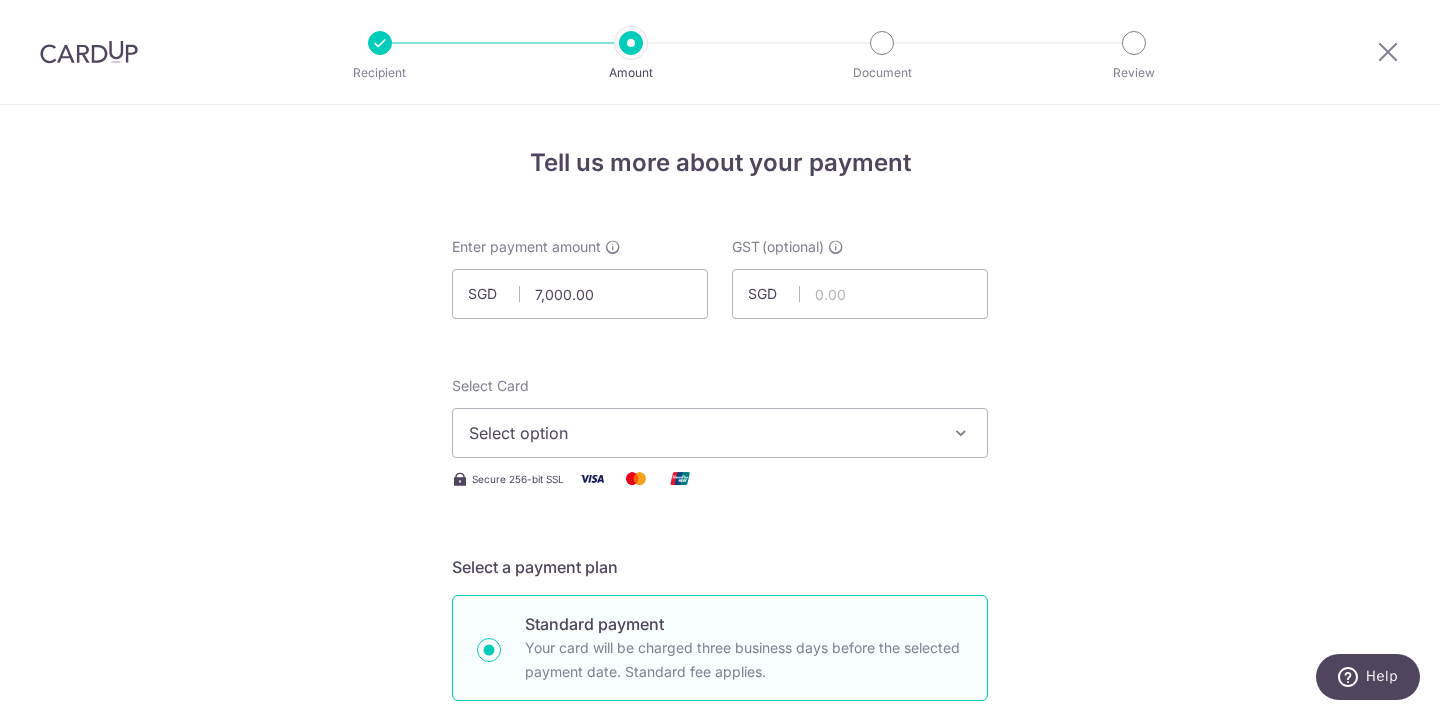 click on "Enter payment amount
SGD
7,000.00
7000.00
GST
(optional)
SGD
Select Card
Select option
Add credit card
Your Cards
**** [CARD_LAST_FOUR]
**** [CARD_LAST_FOUR]
**** [CARD_LAST_FOUR]
**** [CARD_LAST_FOUR]
**** [CARD_LAST_FOUR]
**** [CARD_LAST_FOUR]" at bounding box center [720, 1095] 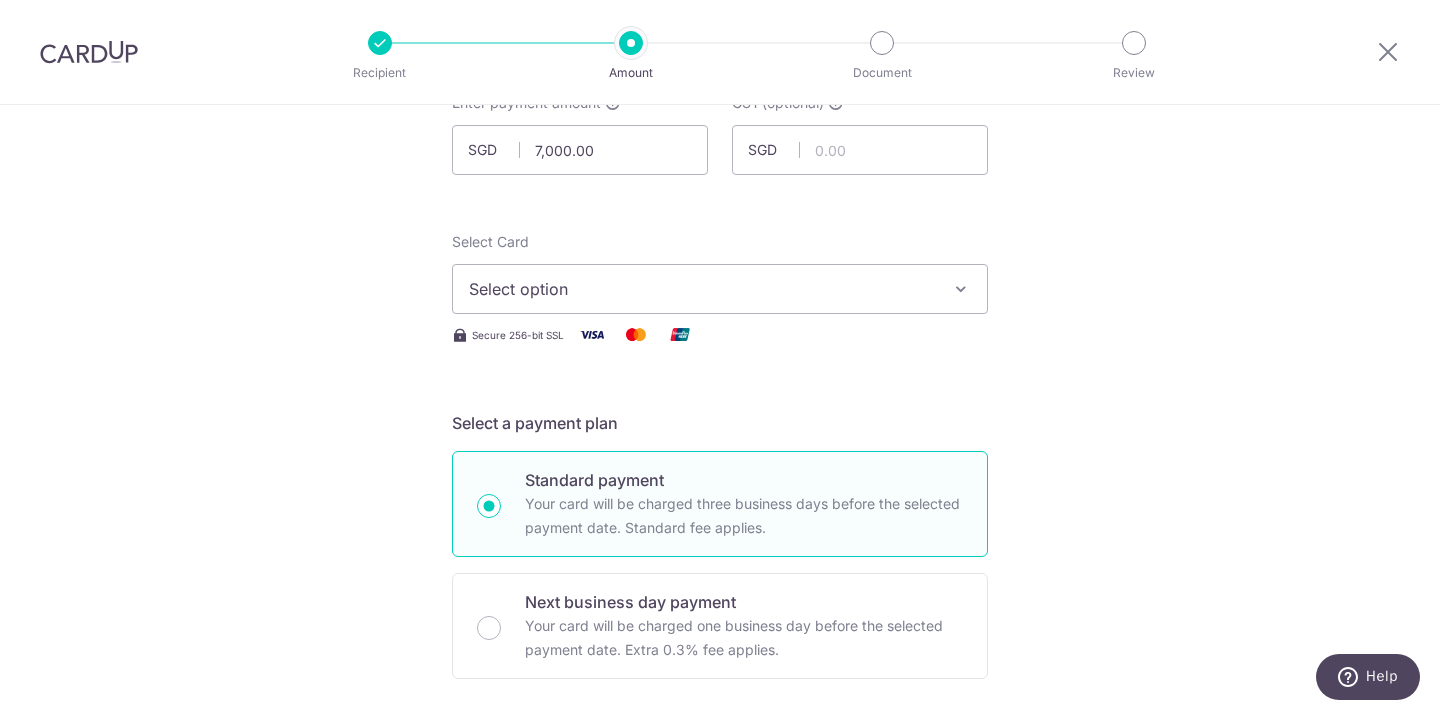 click on "Select option" at bounding box center (720, 289) 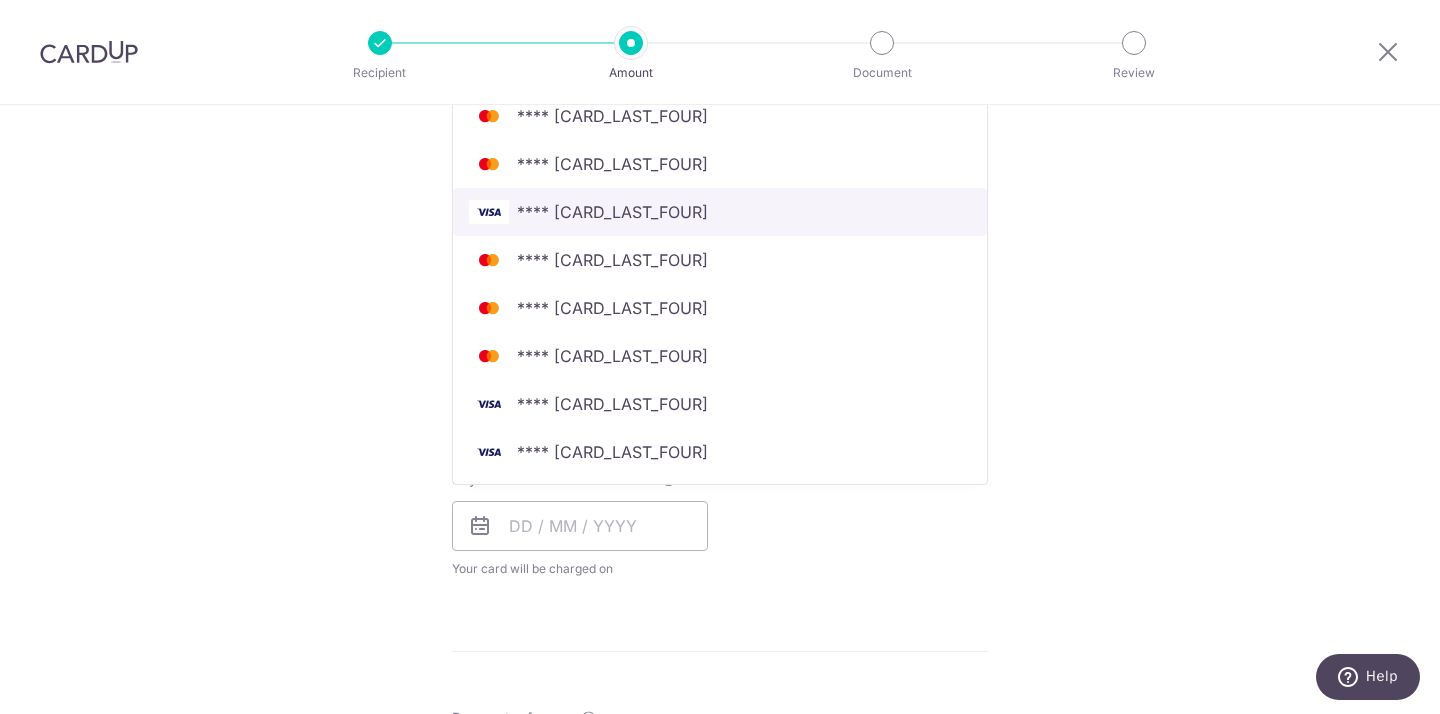 scroll, scrollTop: 376, scrollLeft: 0, axis: vertical 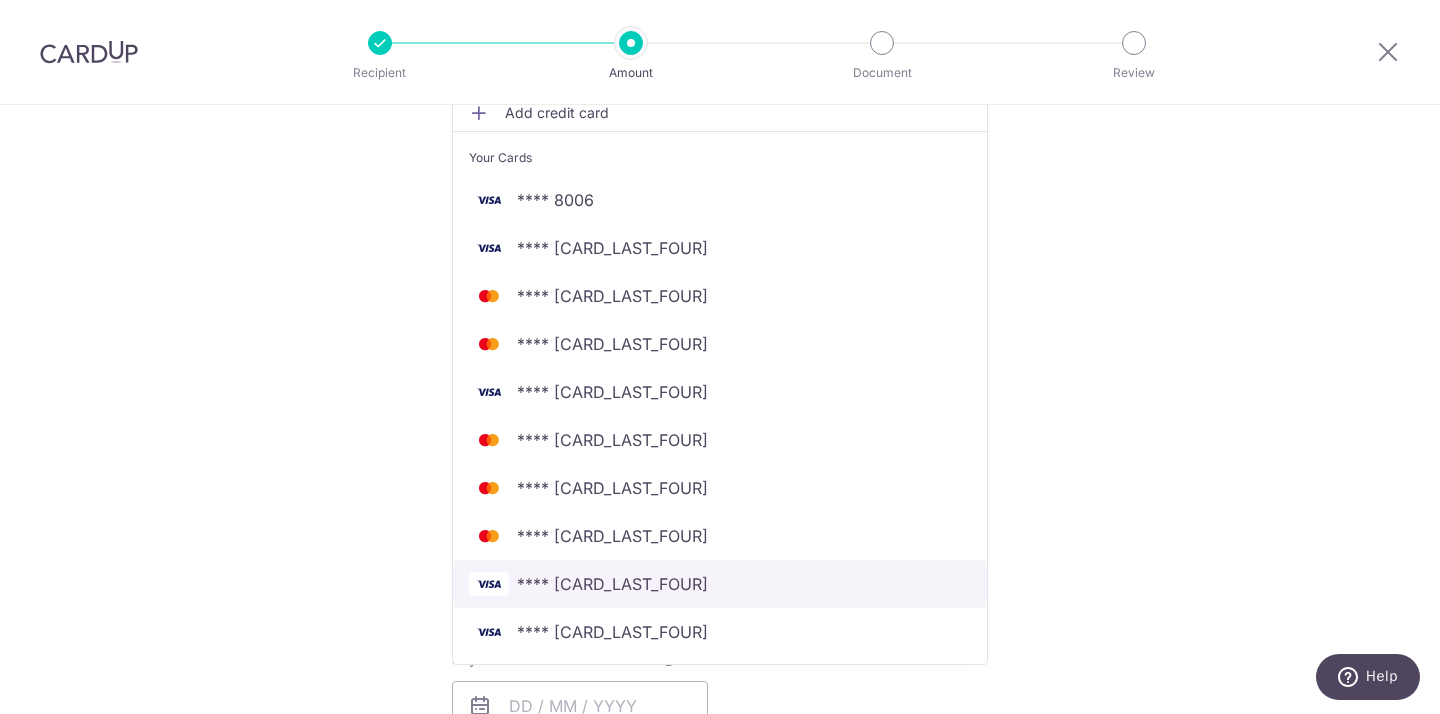 click at bounding box center (489, 584) 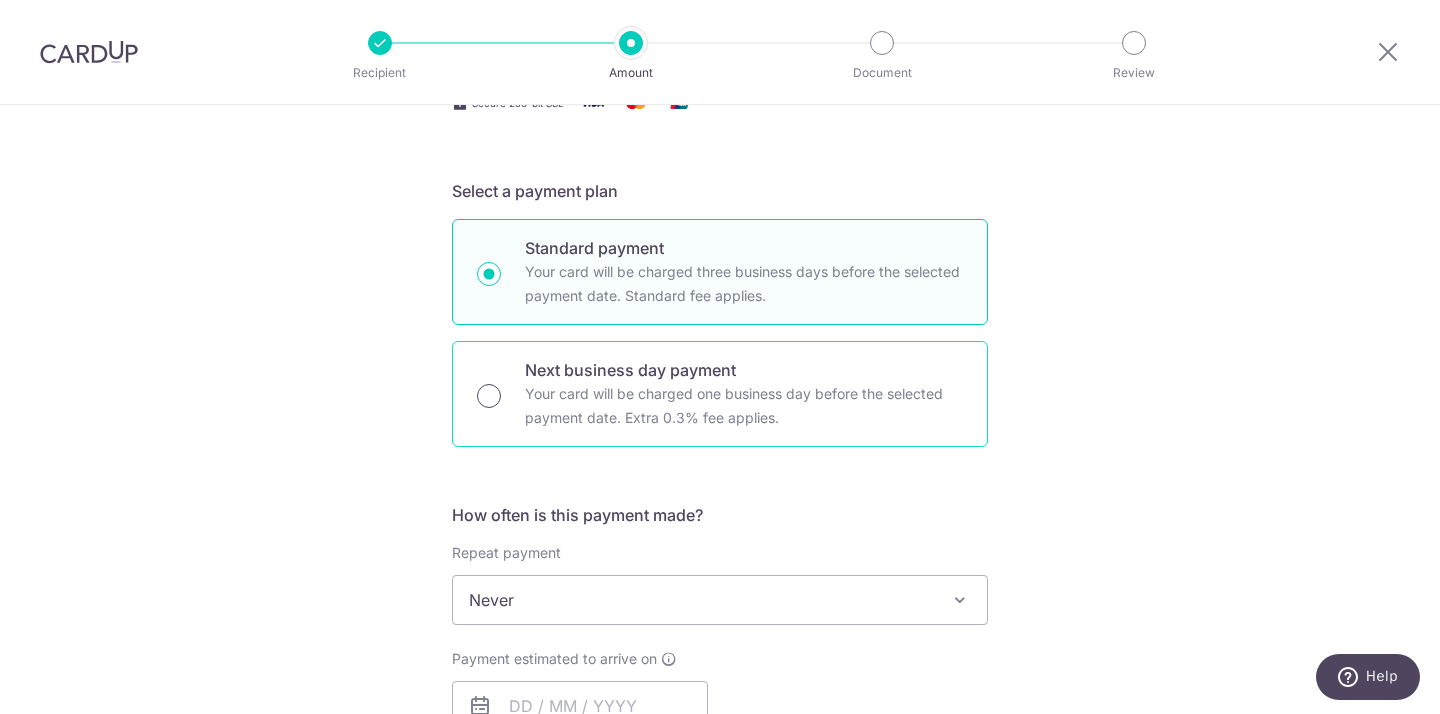 click on "Next business day payment
Your card will be charged one business day before the selected payment date. Extra 0.3% fee applies." at bounding box center [489, 396] 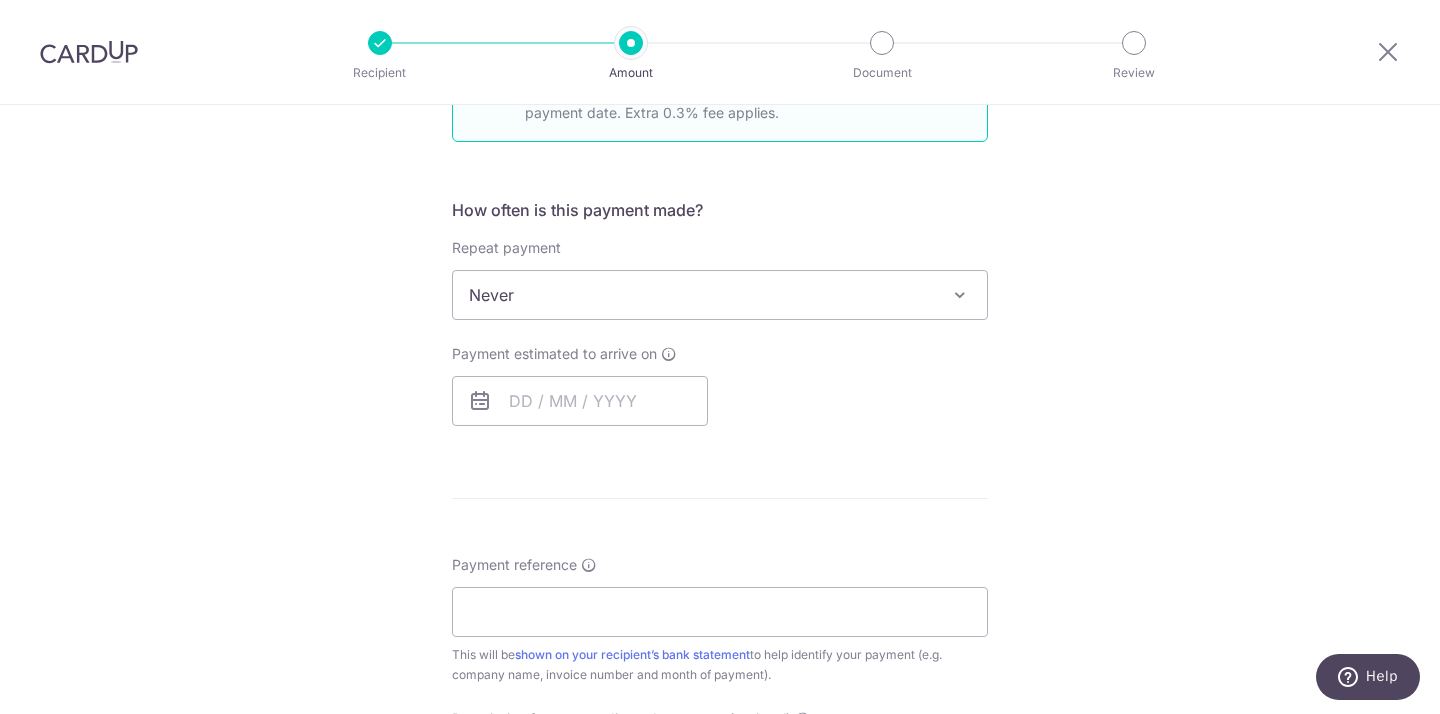 scroll, scrollTop: 840, scrollLeft: 0, axis: vertical 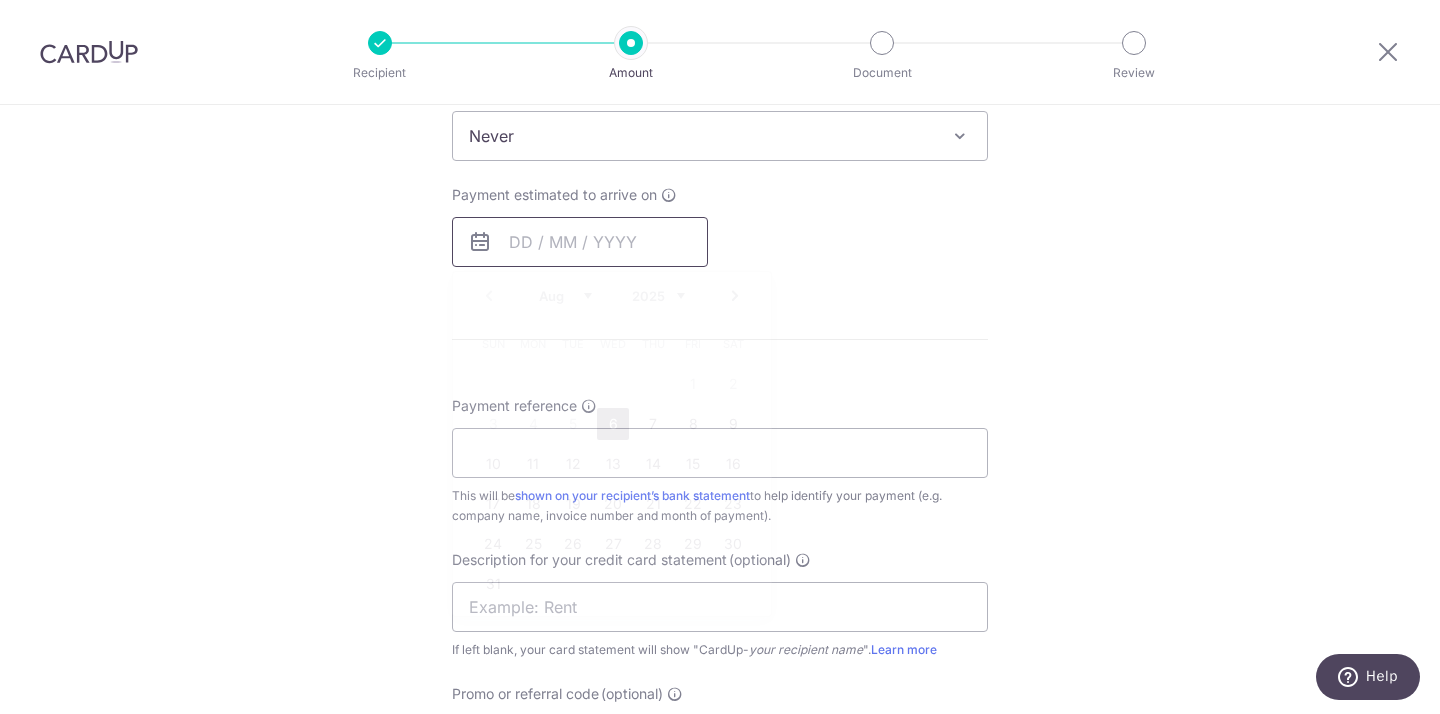 click at bounding box center (580, 242) 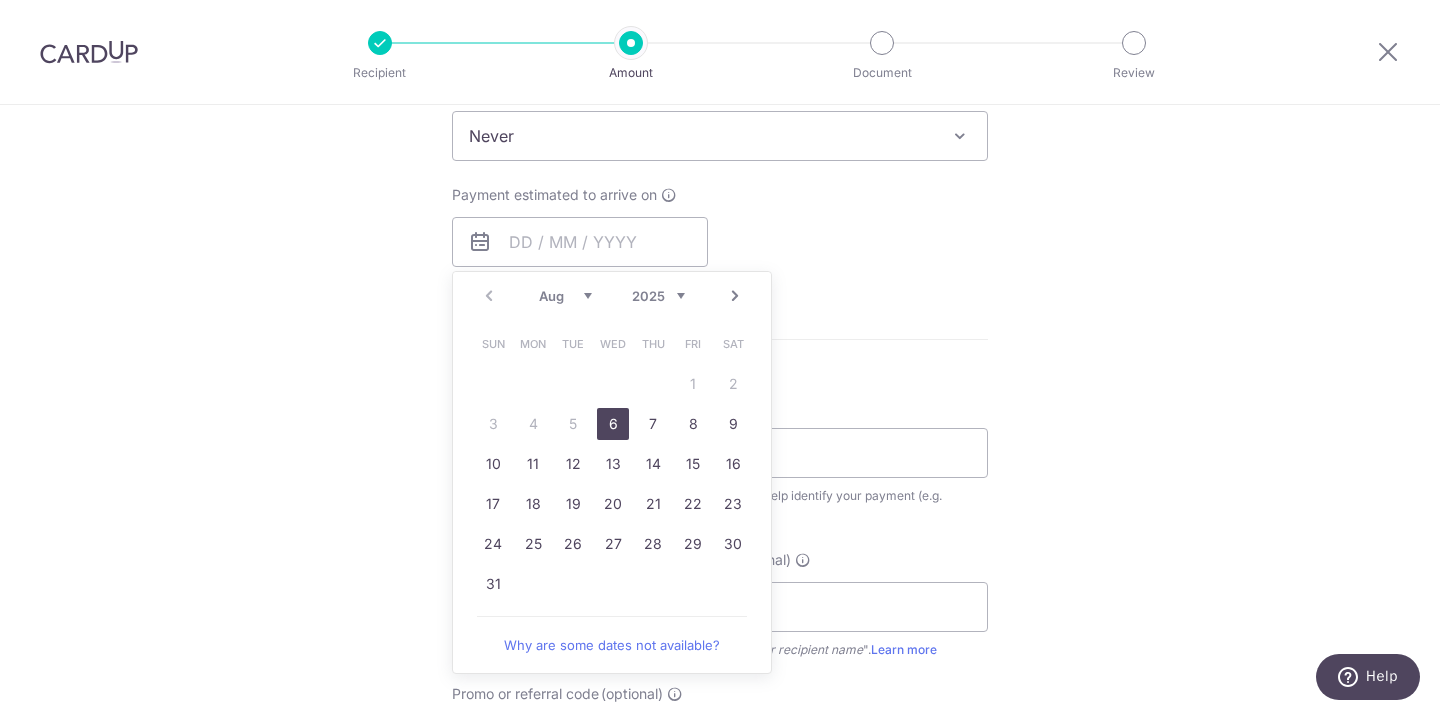 click on "6" at bounding box center [613, 424] 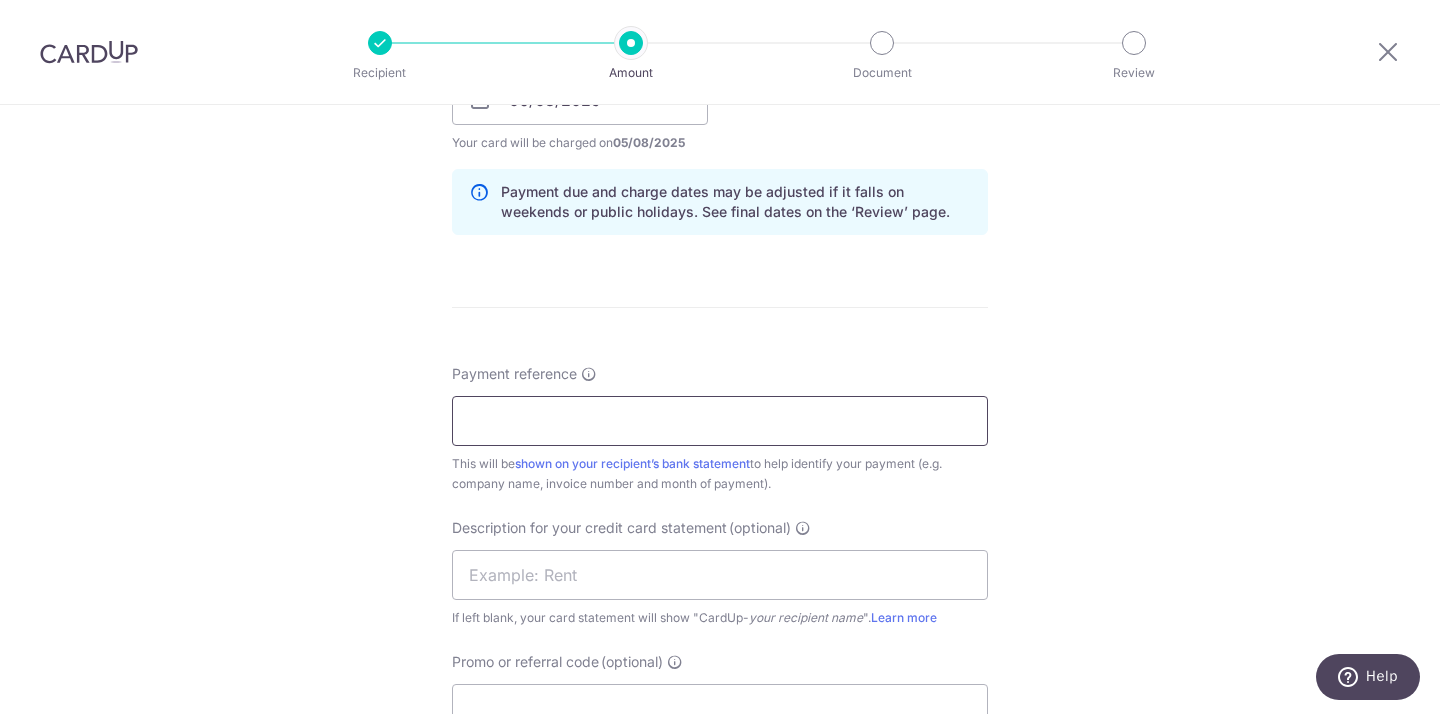 scroll, scrollTop: 995, scrollLeft: 0, axis: vertical 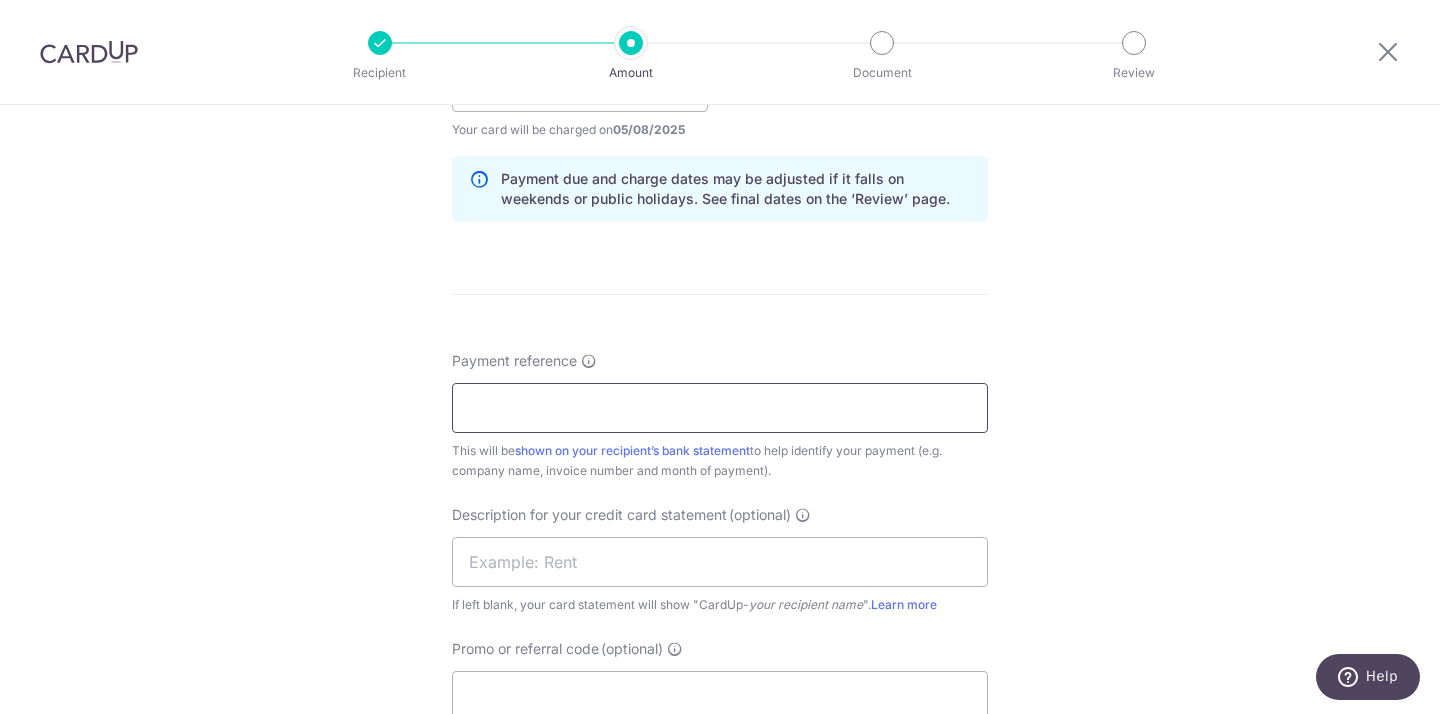 click on "Payment reference" at bounding box center (720, 408) 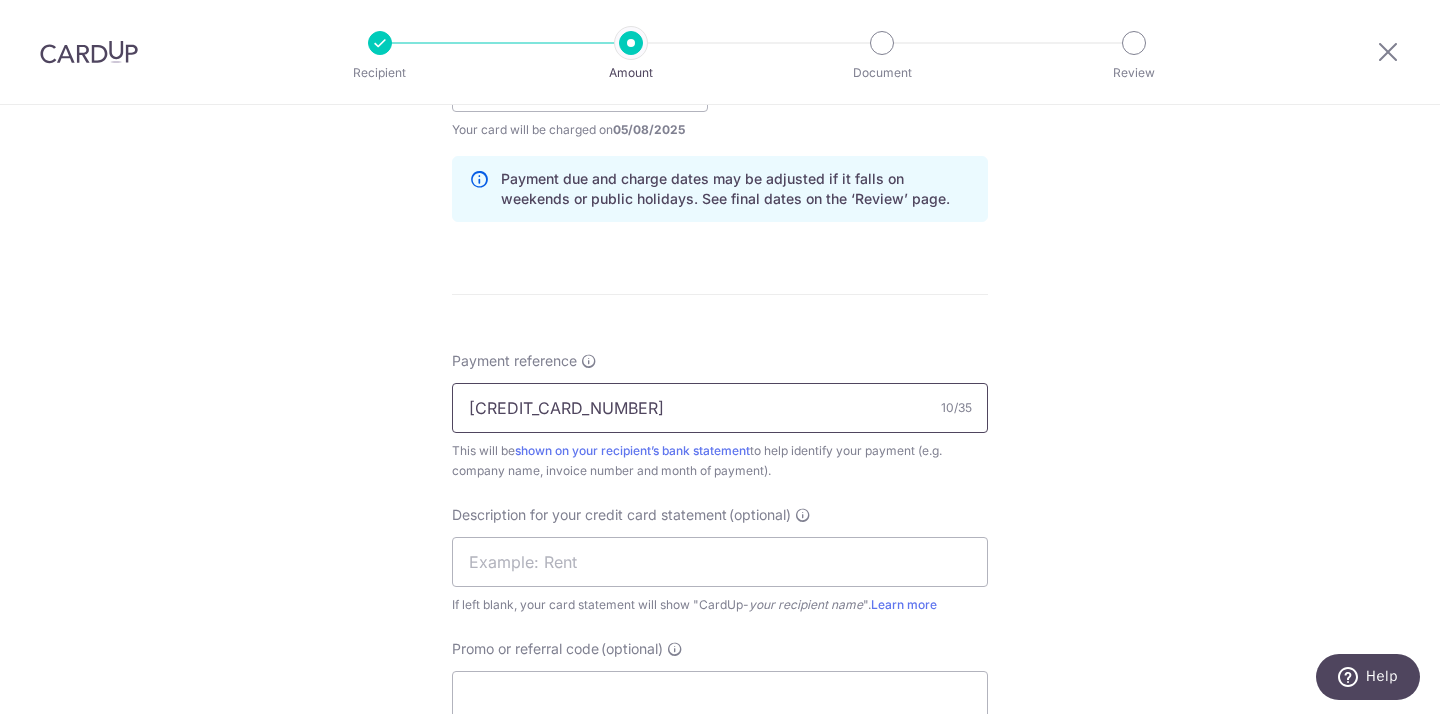 scroll, scrollTop: 1113, scrollLeft: 0, axis: vertical 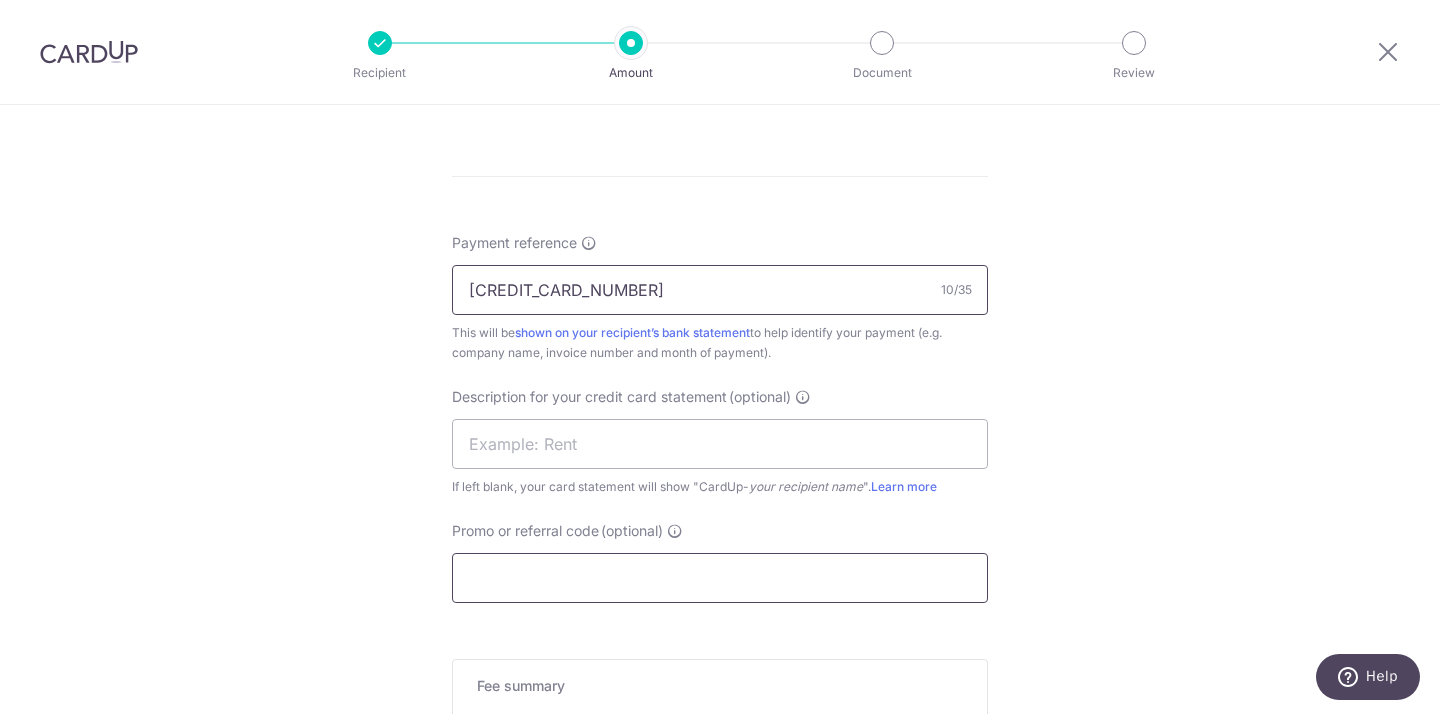 type on "250070045C" 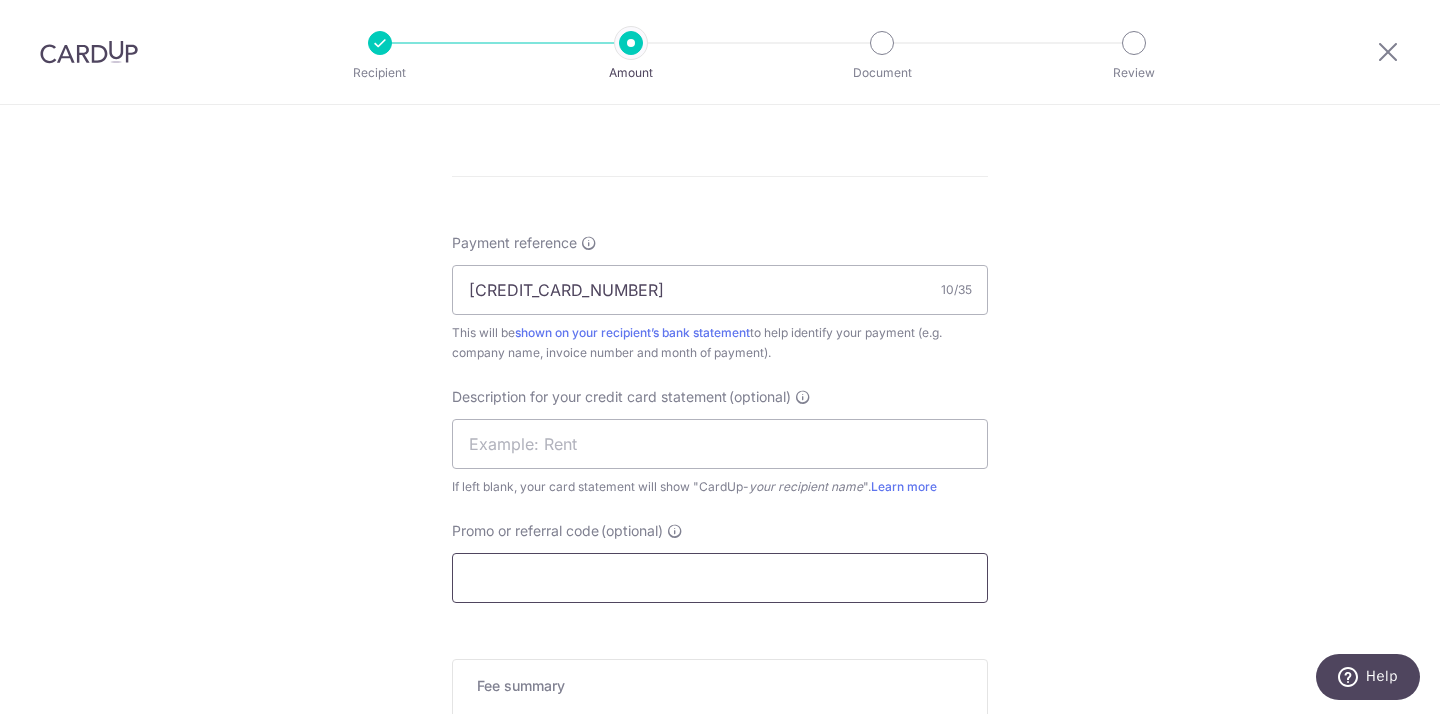 click on "Promo or referral code
(optional)" at bounding box center [720, 578] 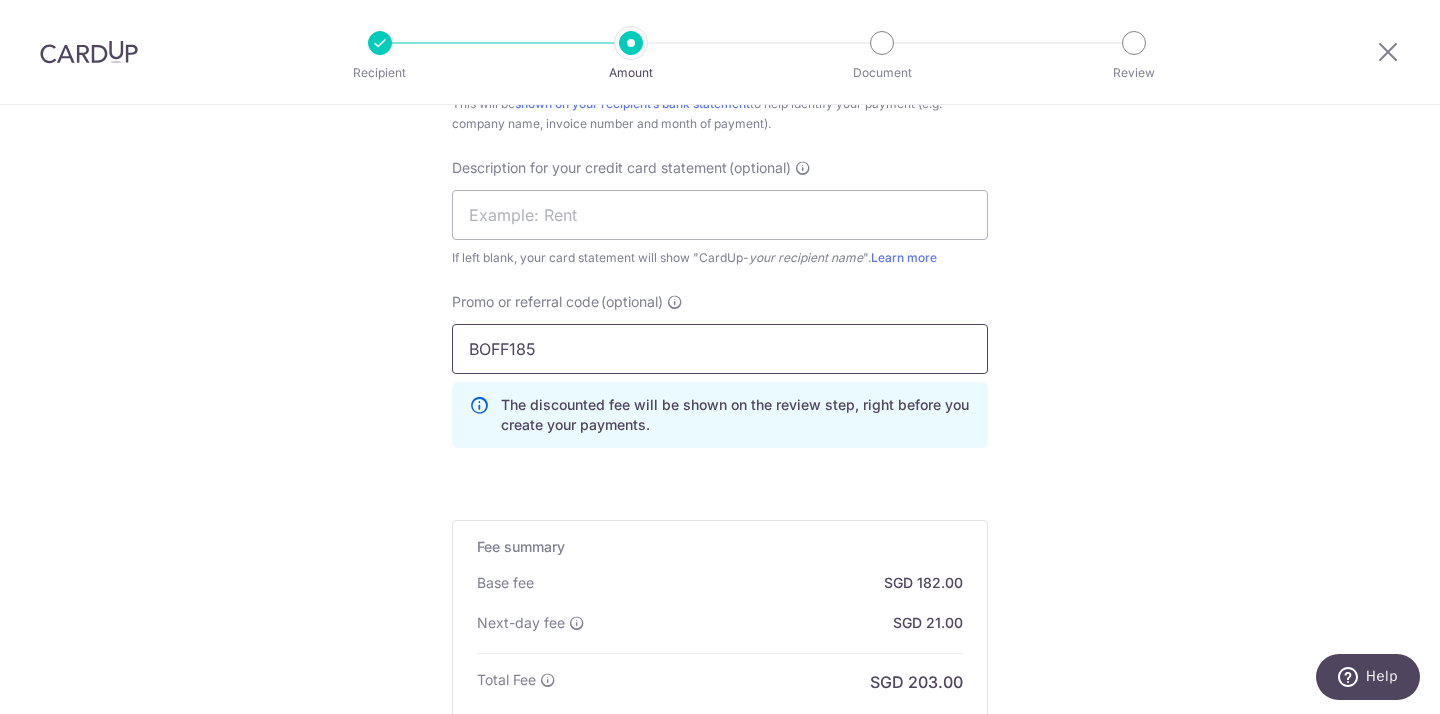 scroll, scrollTop: 1571, scrollLeft: 0, axis: vertical 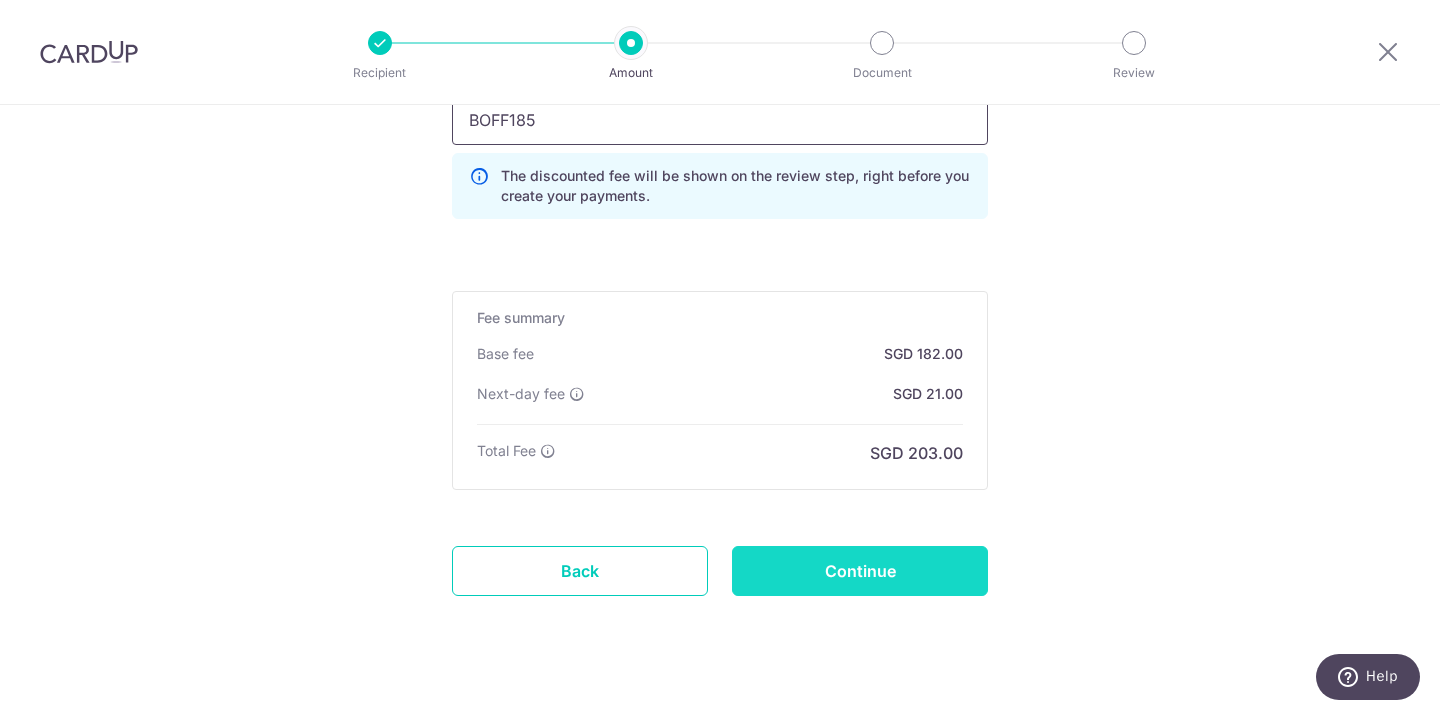 type on "BOFF185" 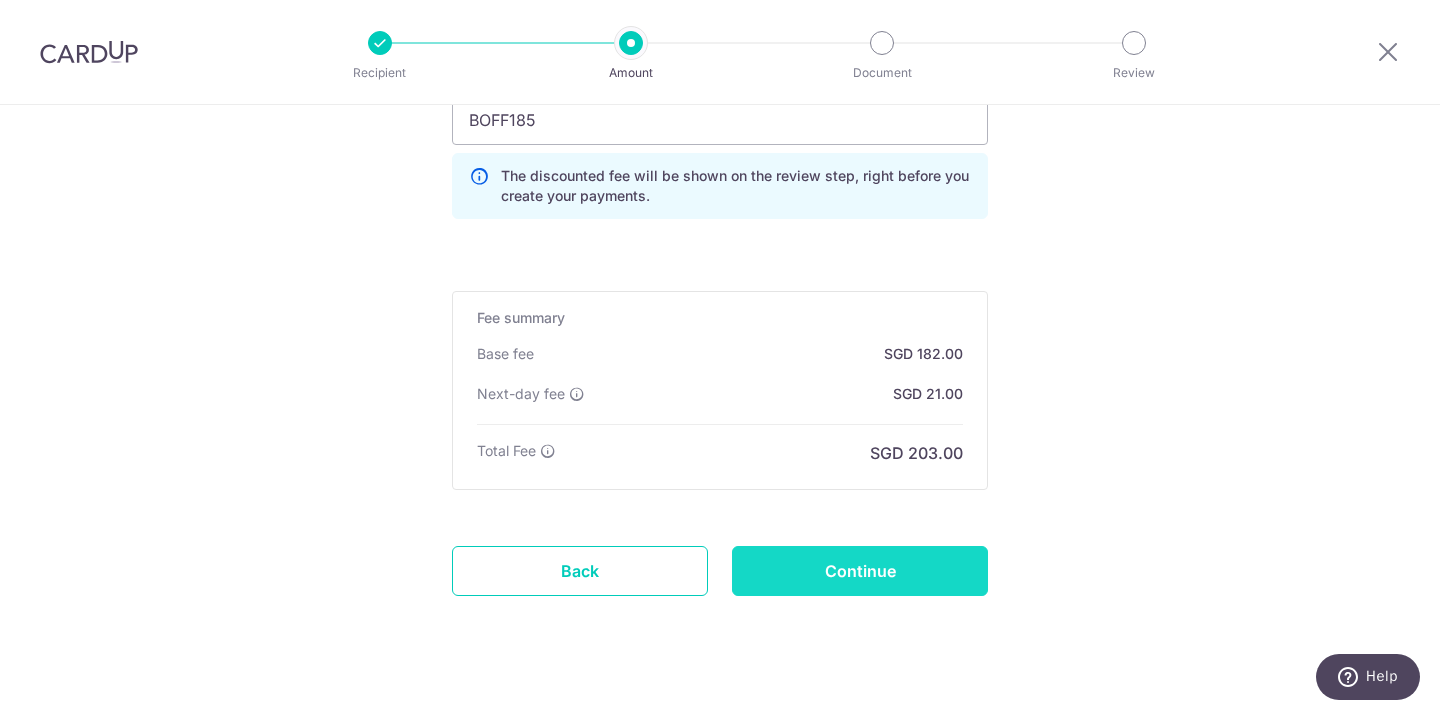click on "Continue" at bounding box center [860, 571] 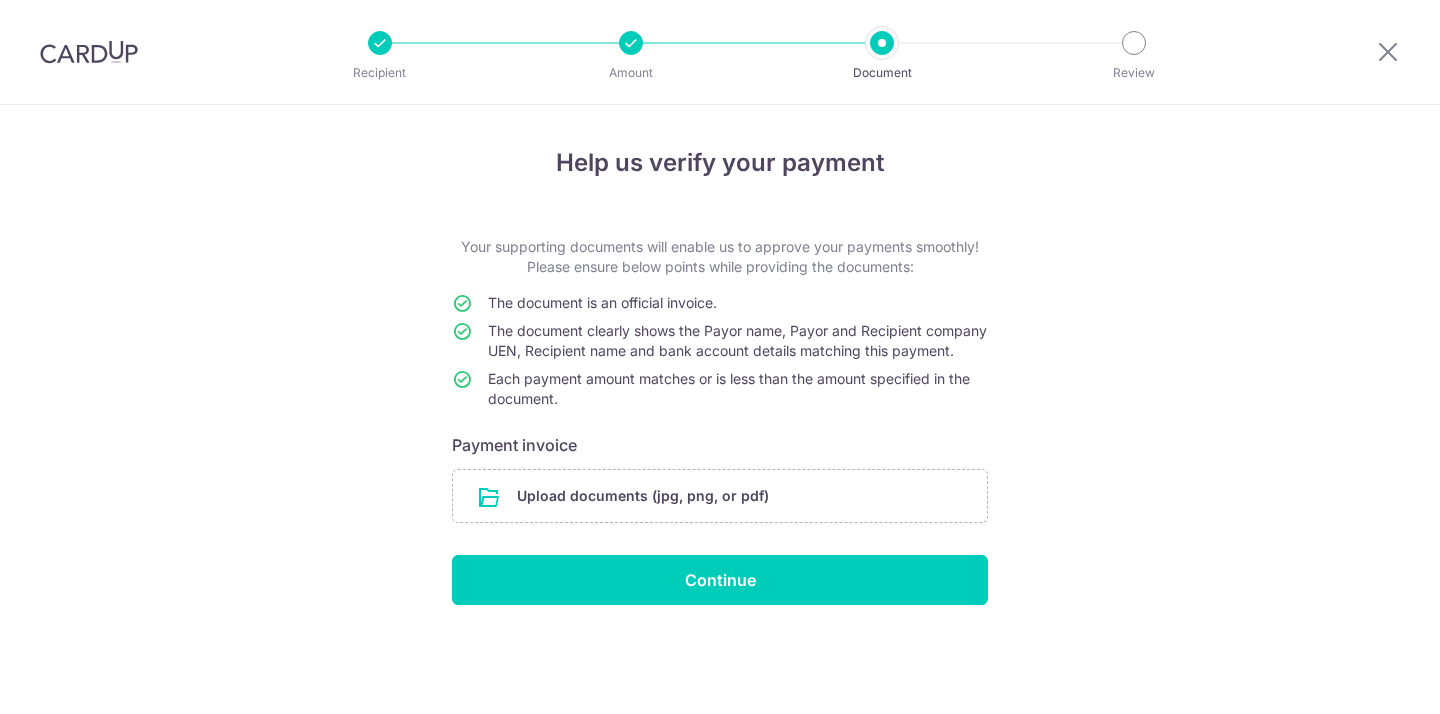 scroll, scrollTop: 0, scrollLeft: 0, axis: both 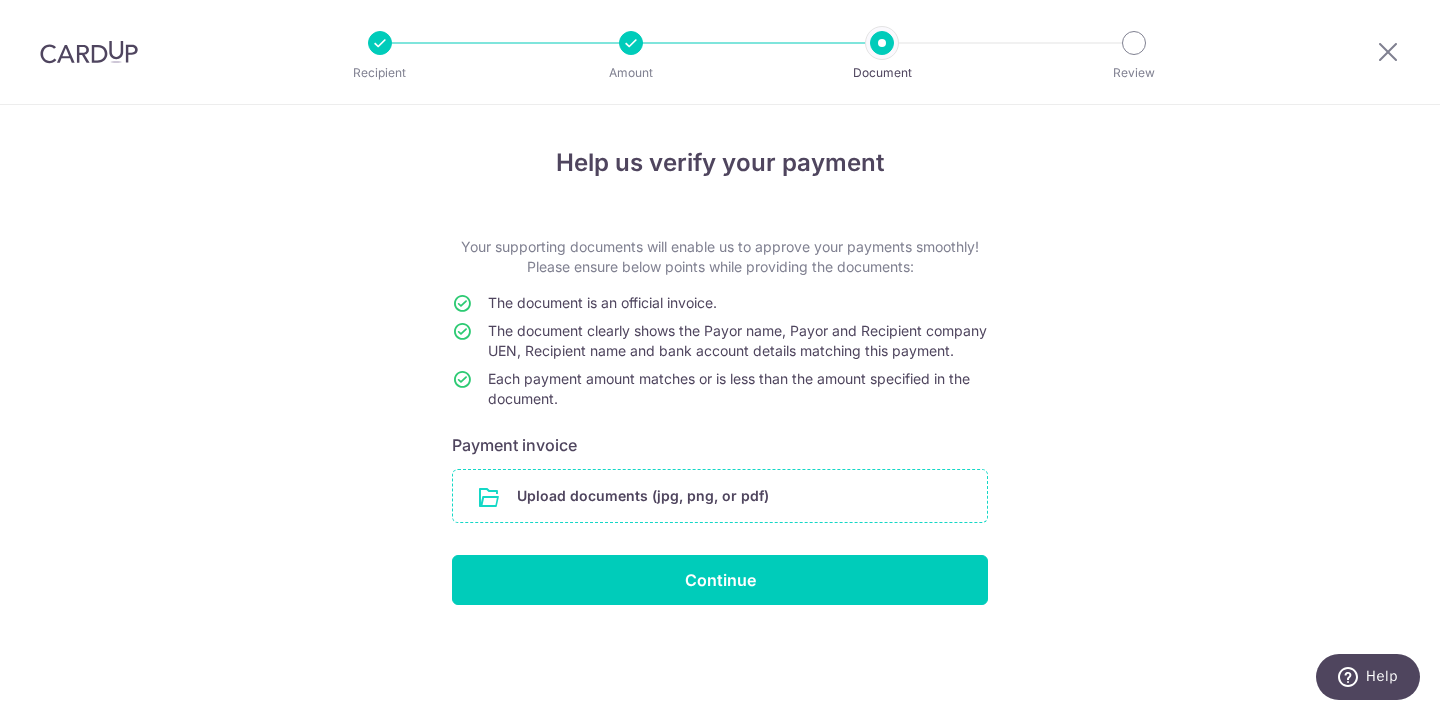 click at bounding box center [720, 496] 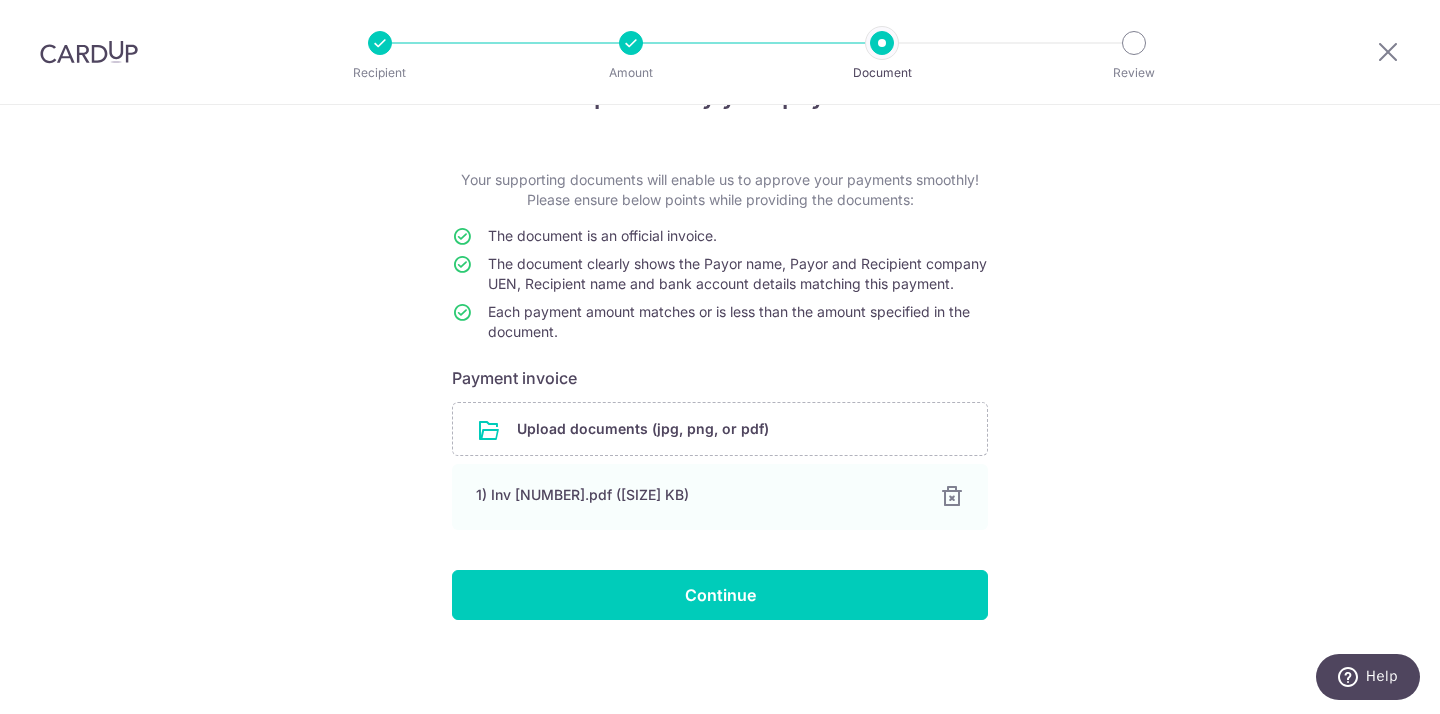 scroll, scrollTop: 87, scrollLeft: 0, axis: vertical 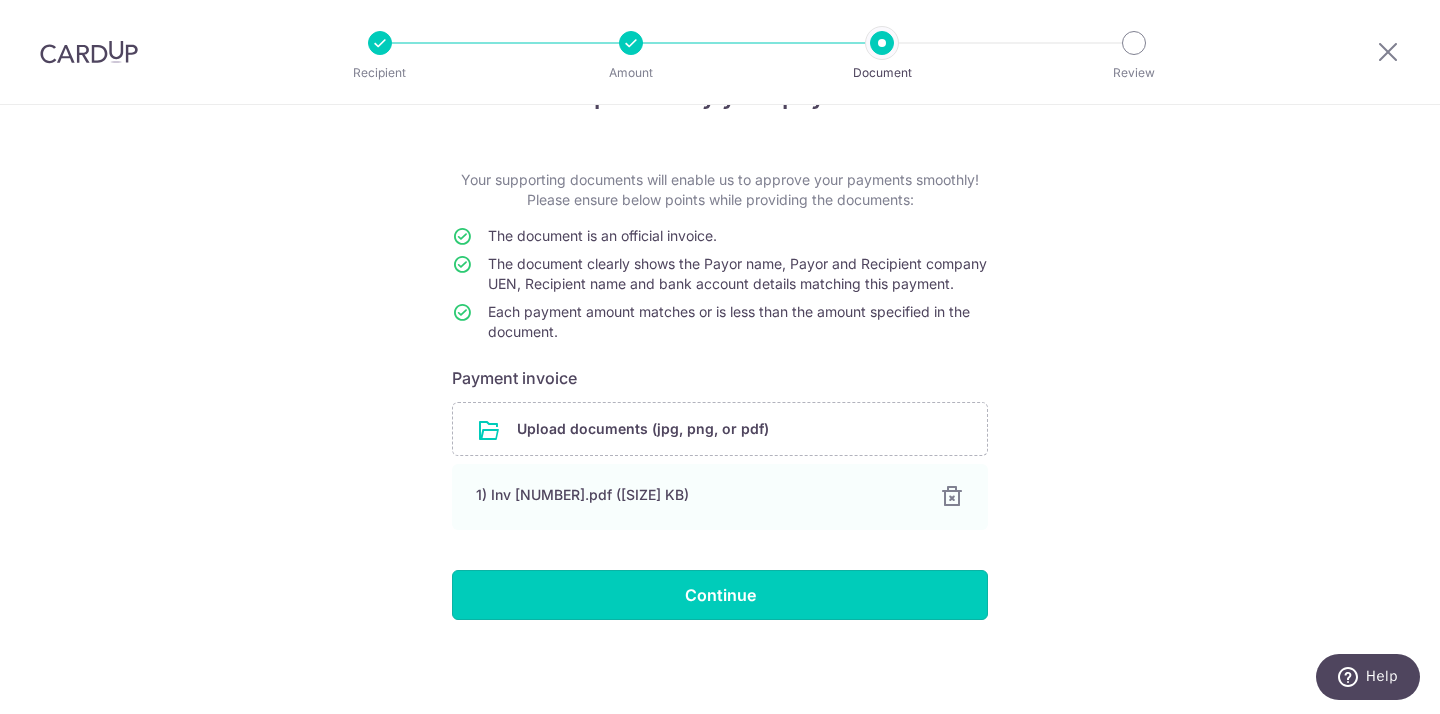 click on "Continue" at bounding box center [720, 595] 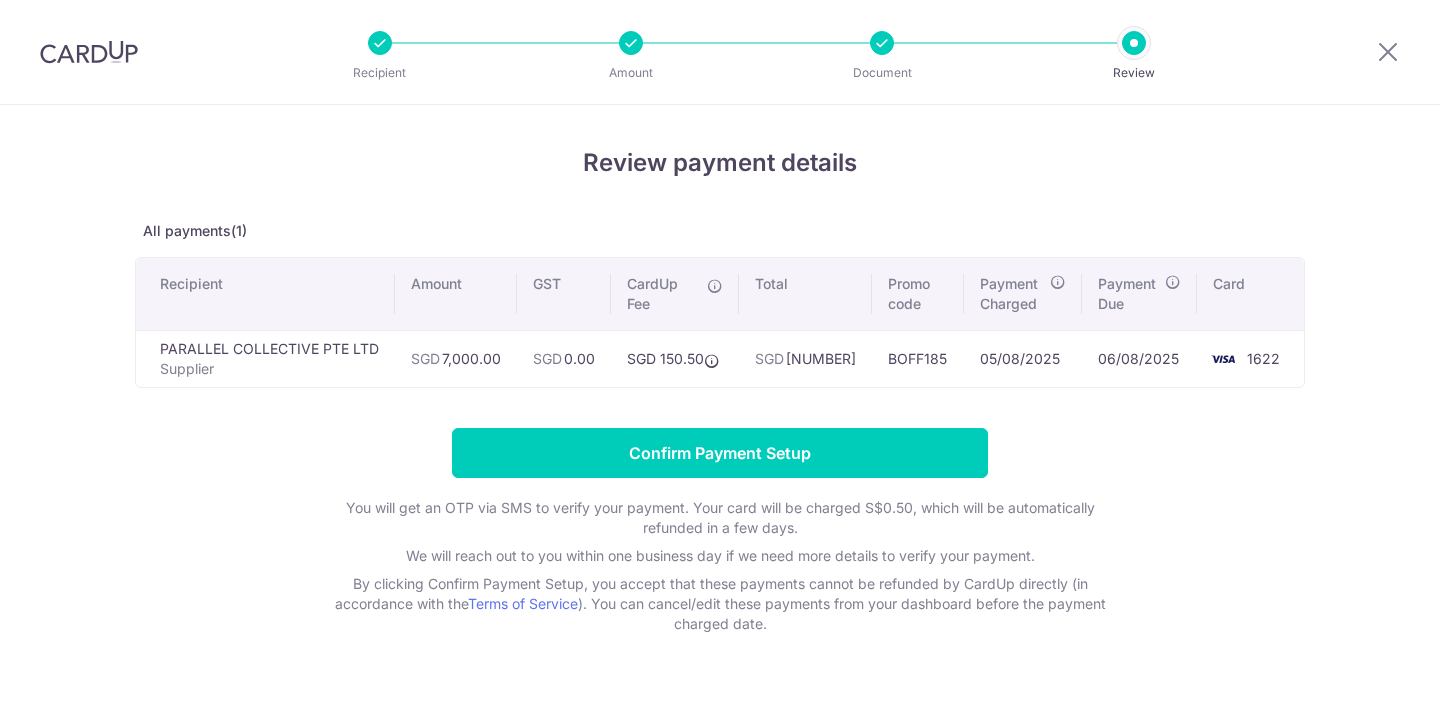 scroll, scrollTop: 0, scrollLeft: 0, axis: both 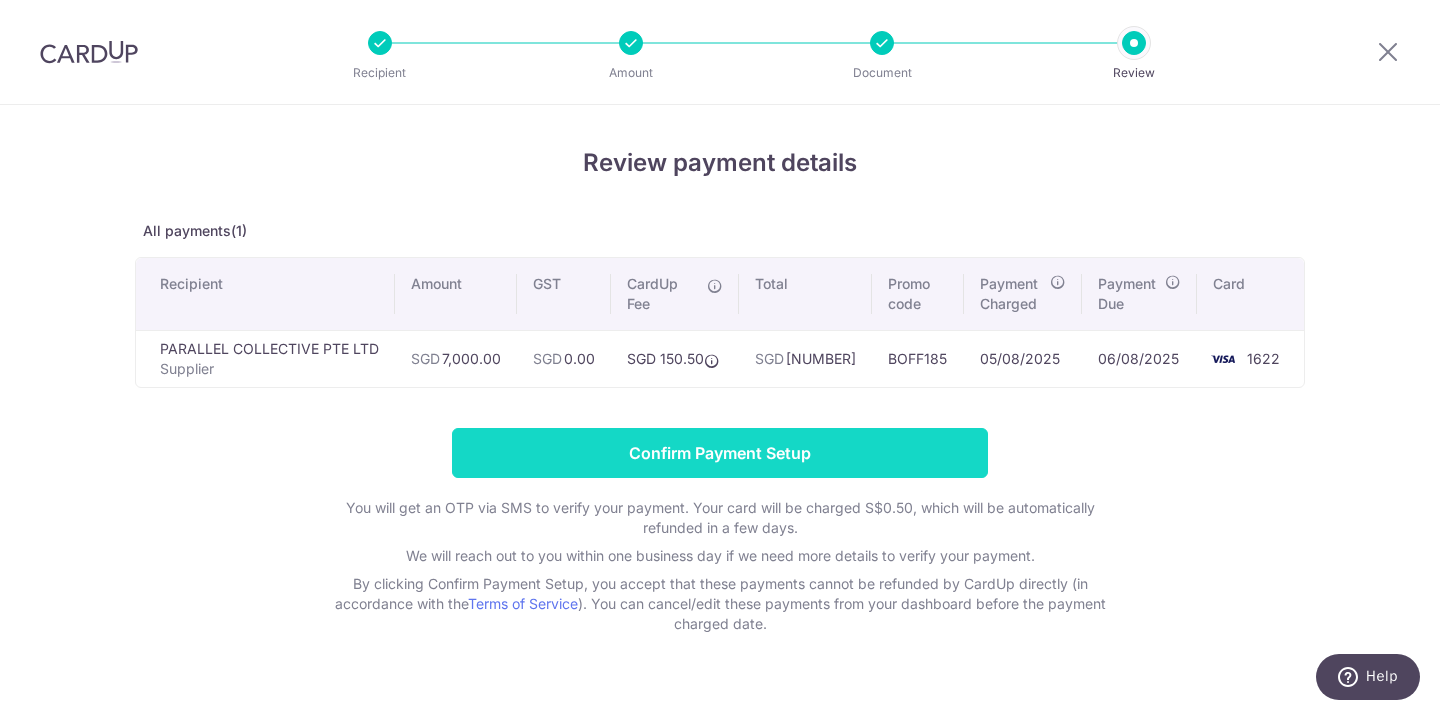click on "Confirm Payment Setup" at bounding box center (720, 453) 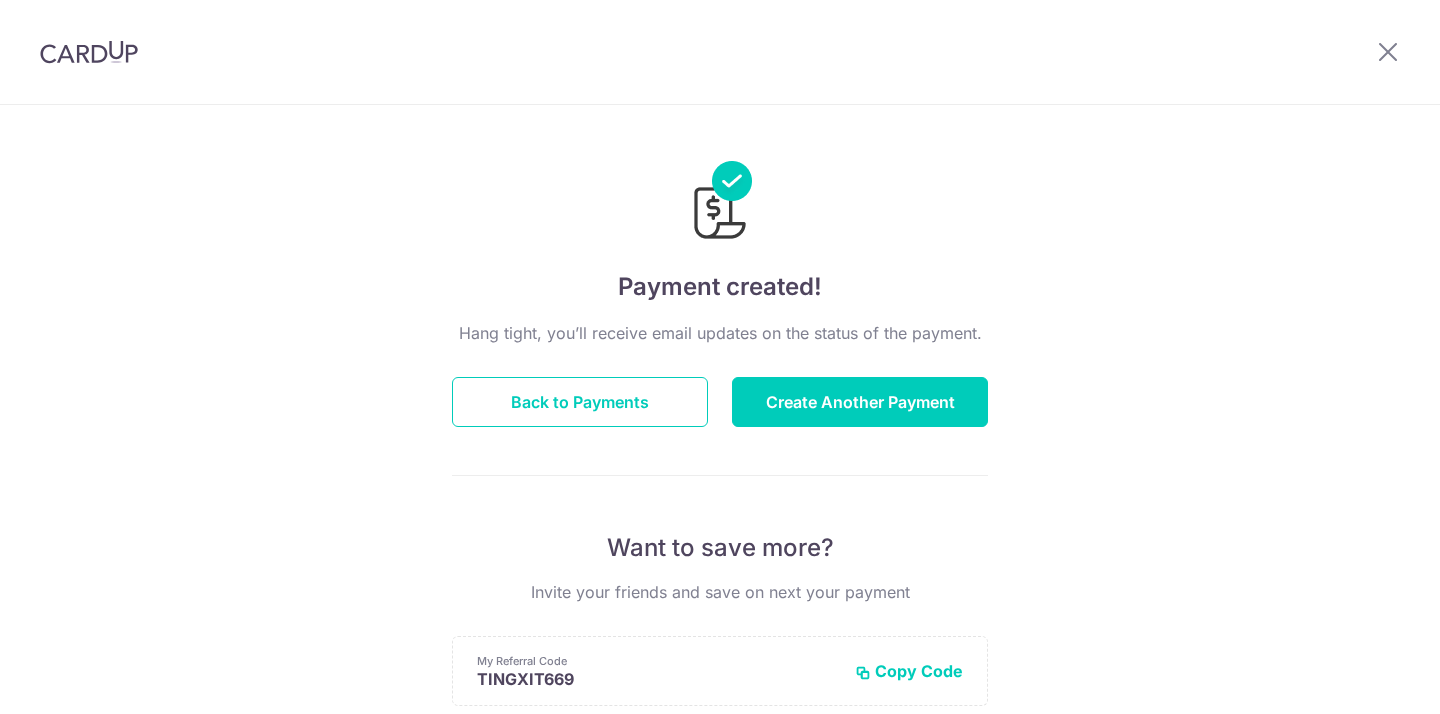 scroll, scrollTop: 0, scrollLeft: 0, axis: both 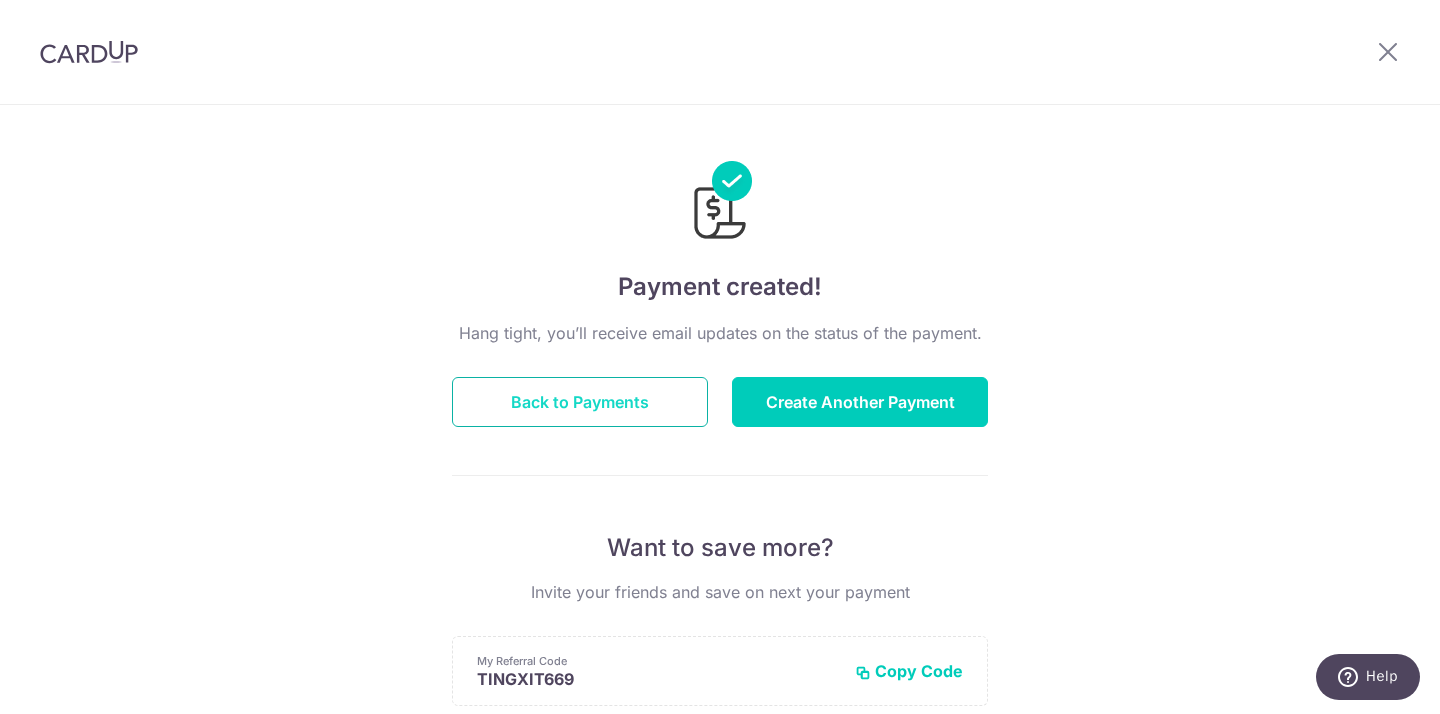 click on "Back to Payments" at bounding box center [580, 402] 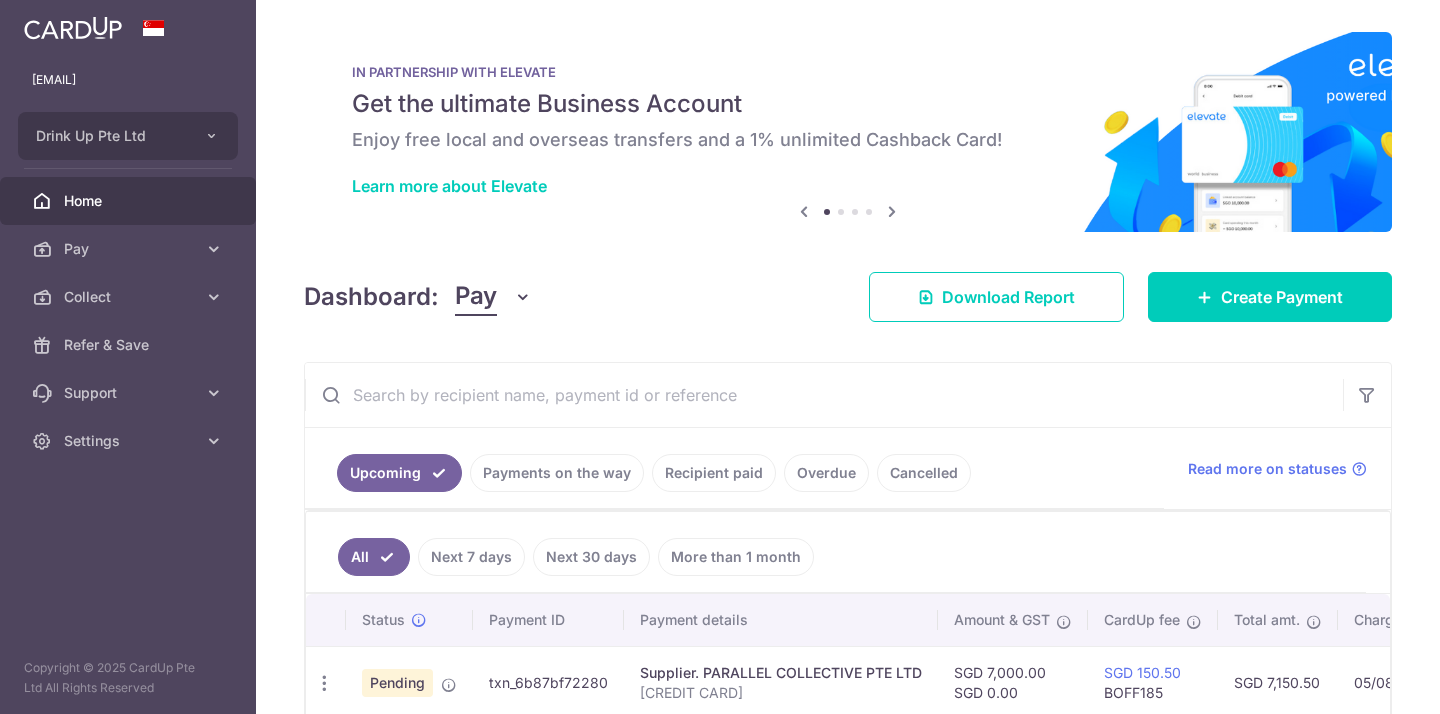 scroll, scrollTop: 0, scrollLeft: 0, axis: both 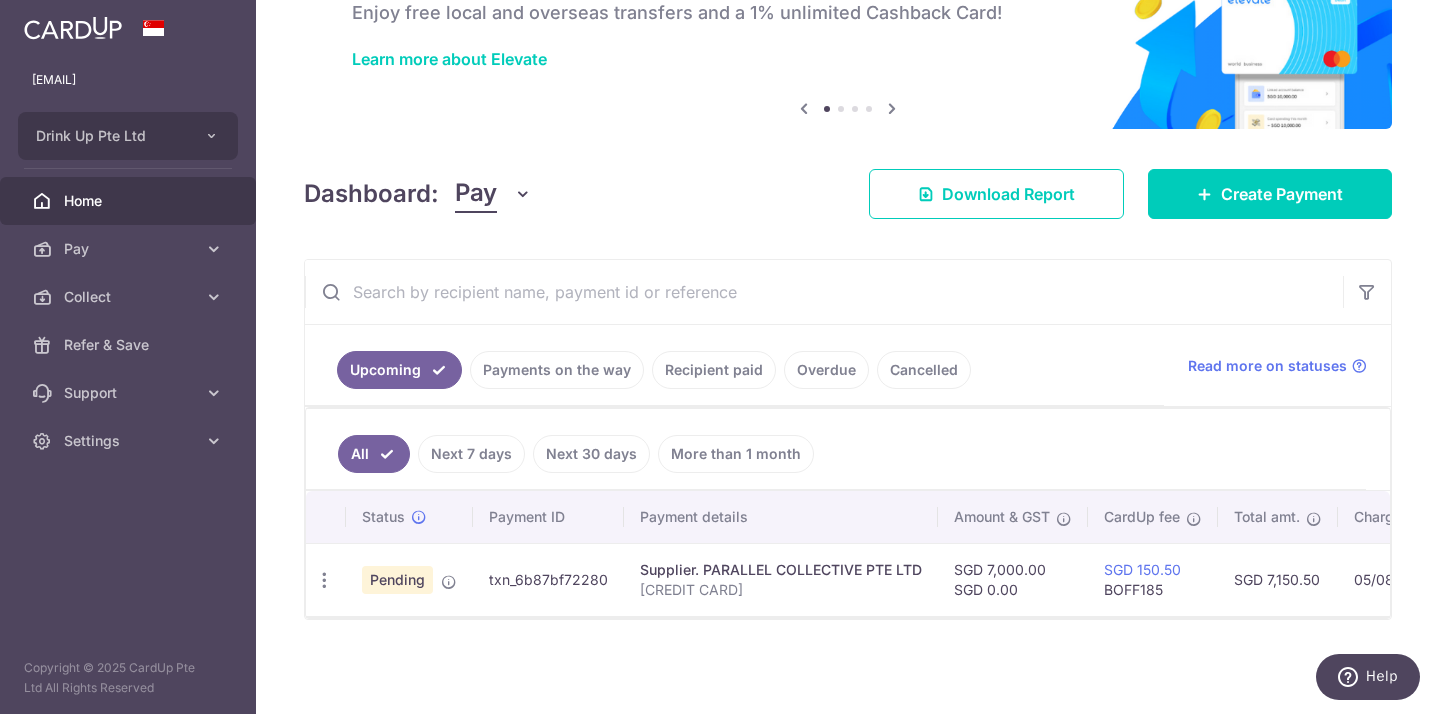 drag, startPoint x: 611, startPoint y: 577, endPoint x: 489, endPoint y: 578, distance: 122.0041 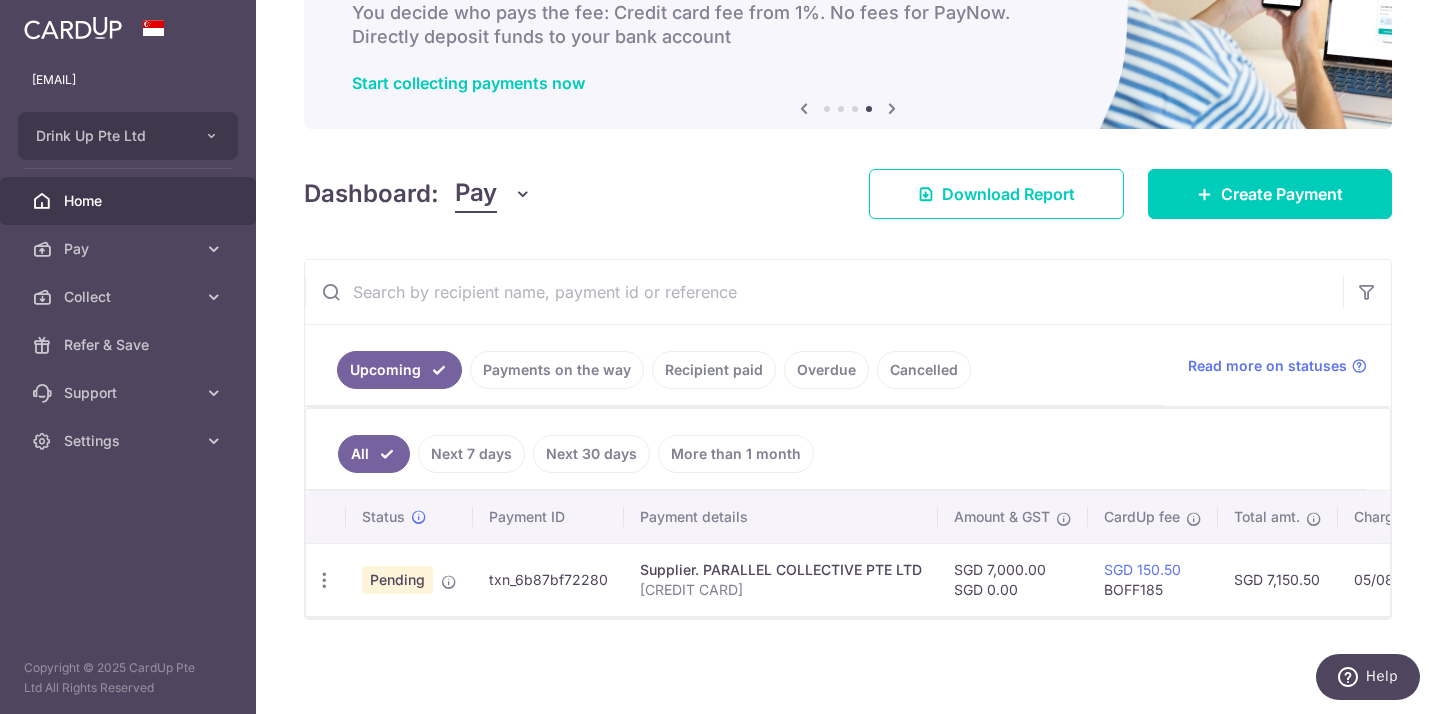 scroll, scrollTop: 0, scrollLeft: 0, axis: both 